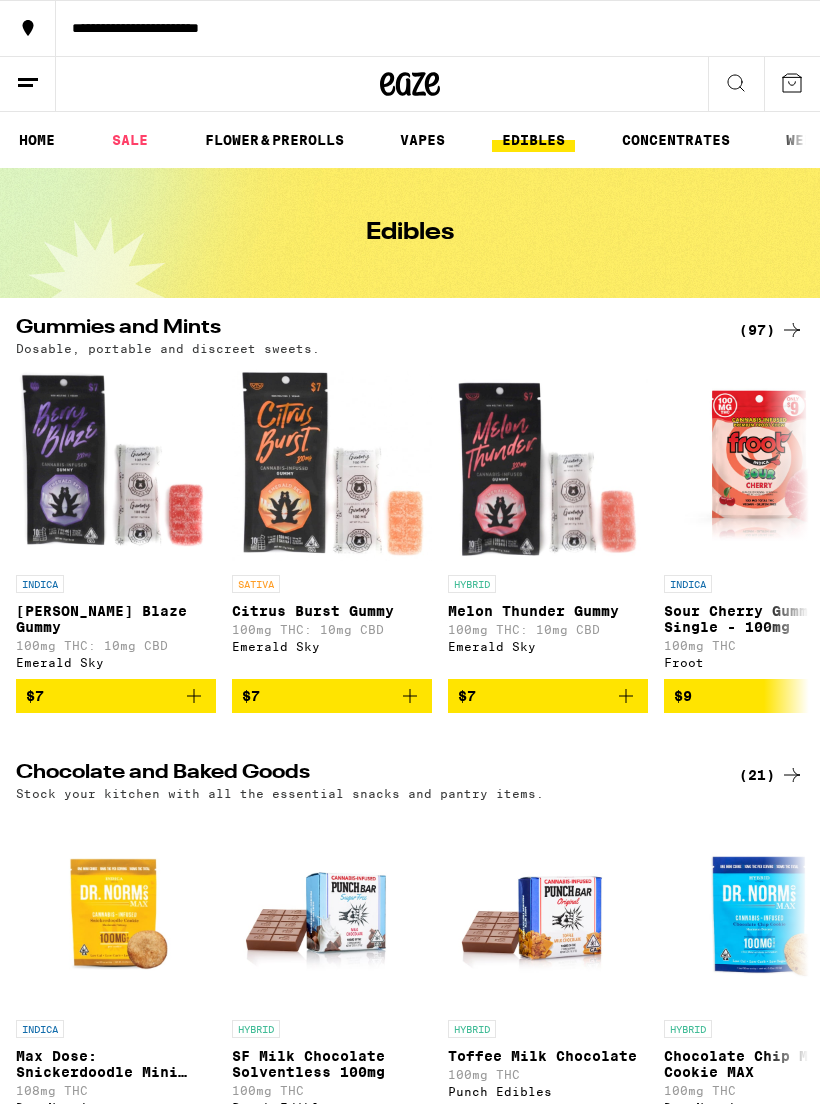 scroll, scrollTop: 0, scrollLeft: 0, axis: both 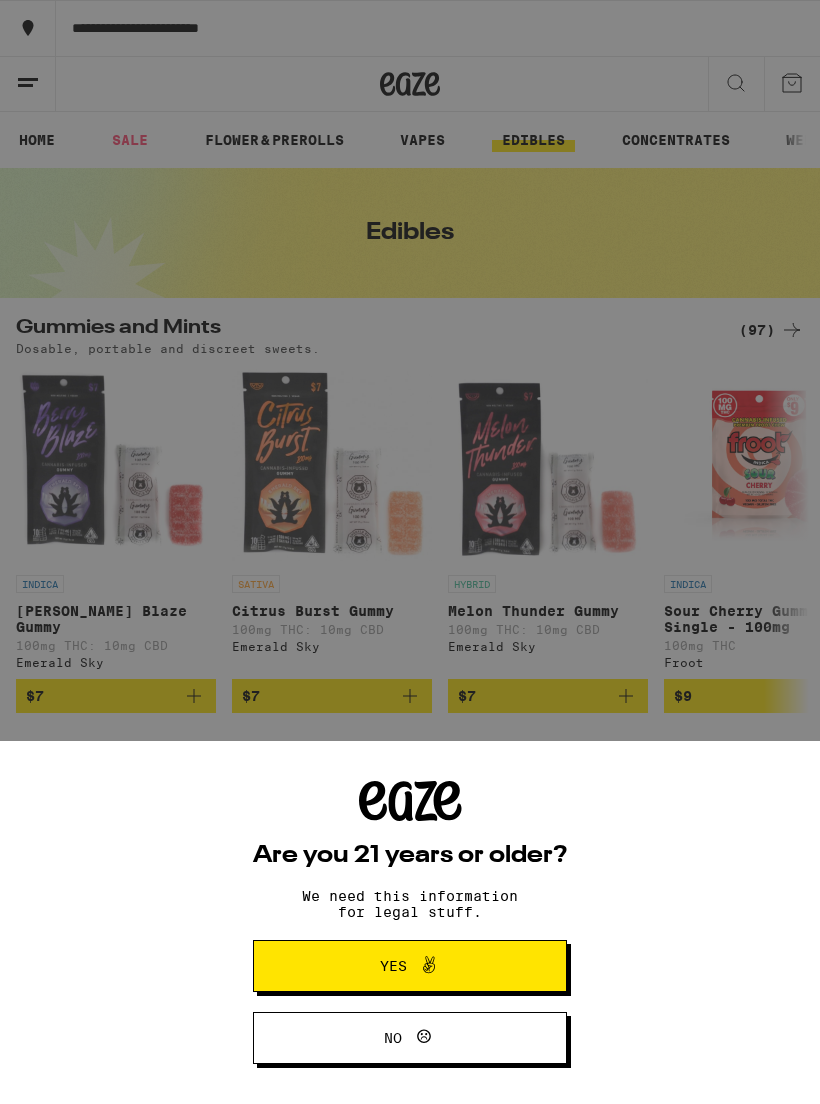 click on "Yes" at bounding box center (393, 966) 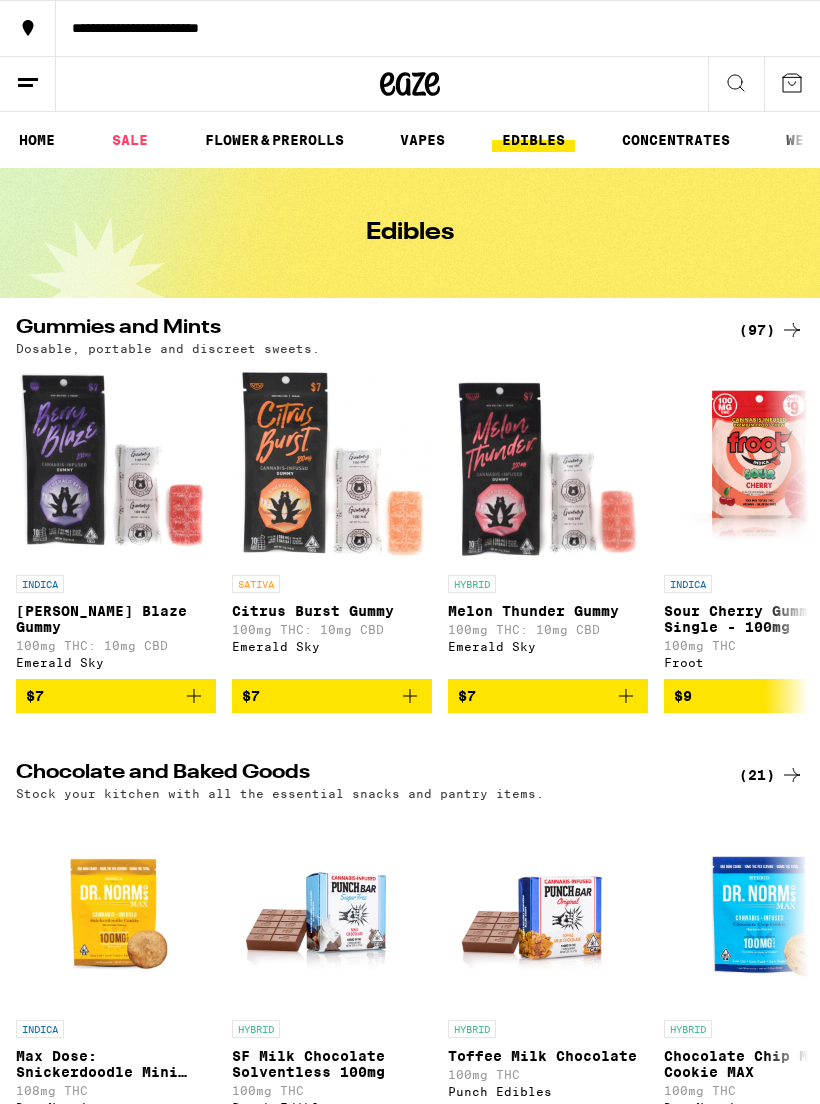 scroll, scrollTop: 0, scrollLeft: 0, axis: both 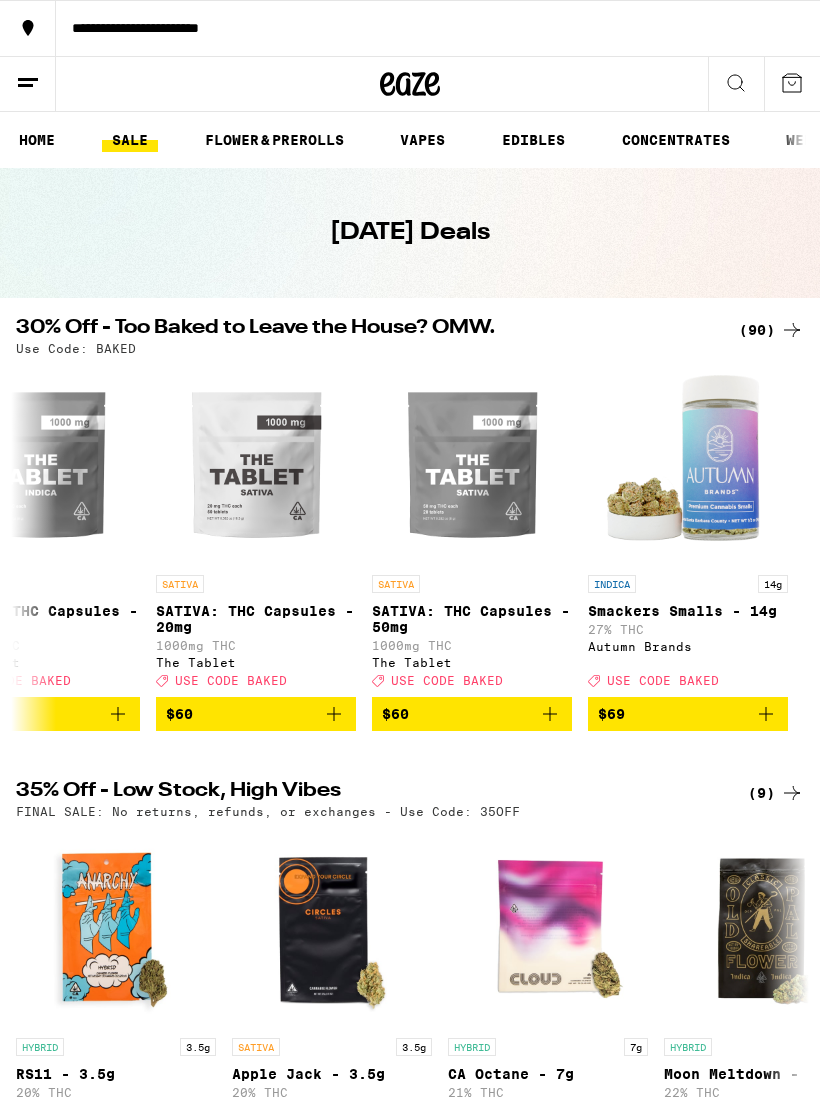 click on "EDIBLES" at bounding box center (533, 140) 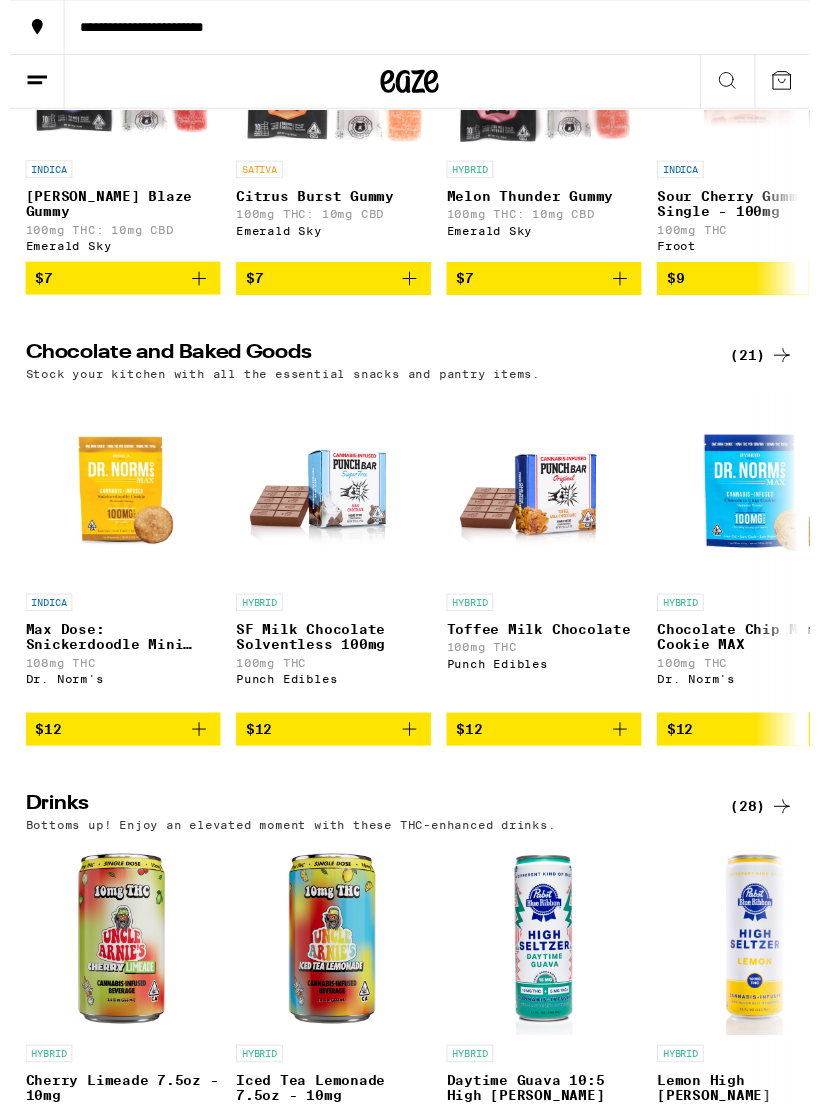 scroll, scrollTop: 411, scrollLeft: 0, axis: vertical 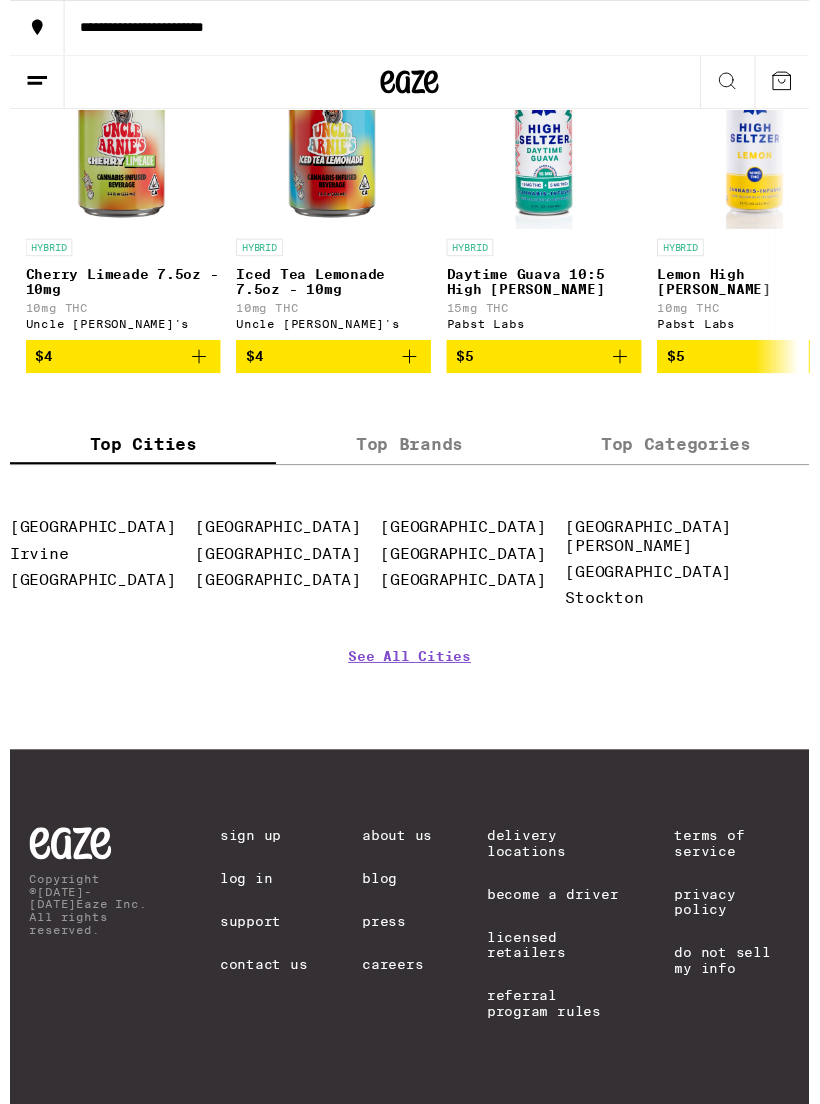click on "San Francisco" at bounding box center (465, 594) 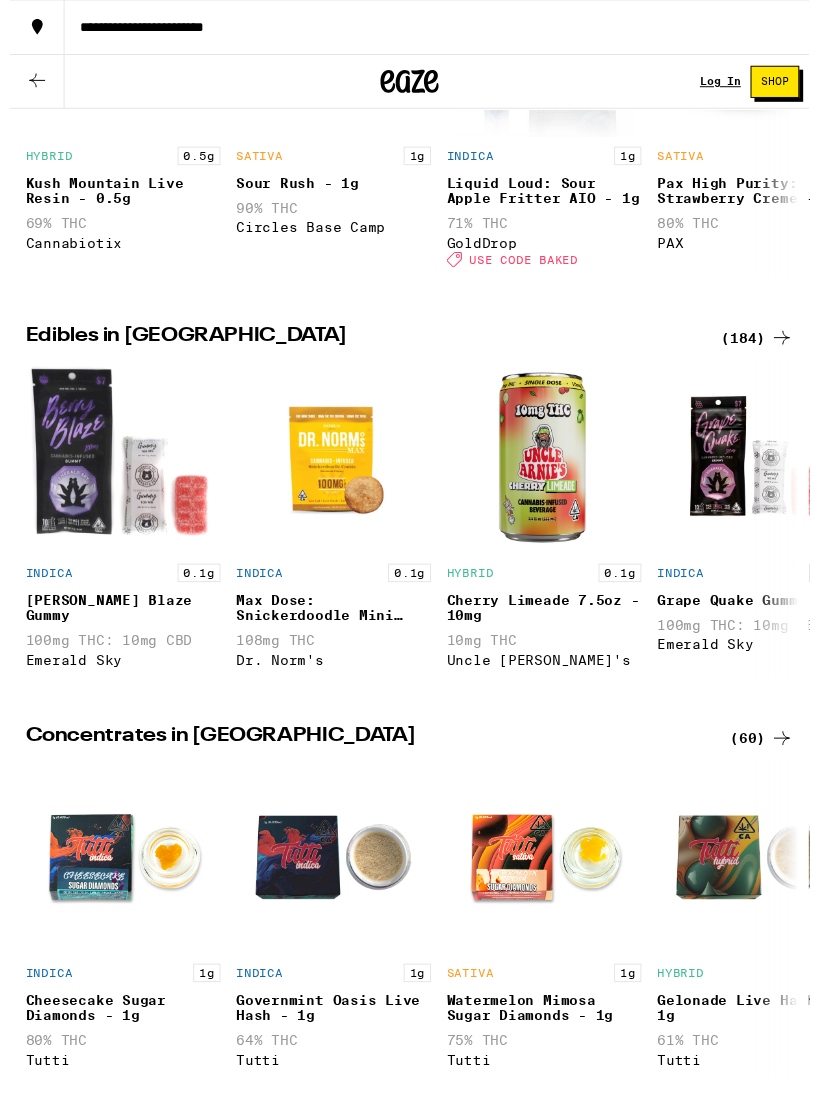 scroll, scrollTop: 1170, scrollLeft: 0, axis: vertical 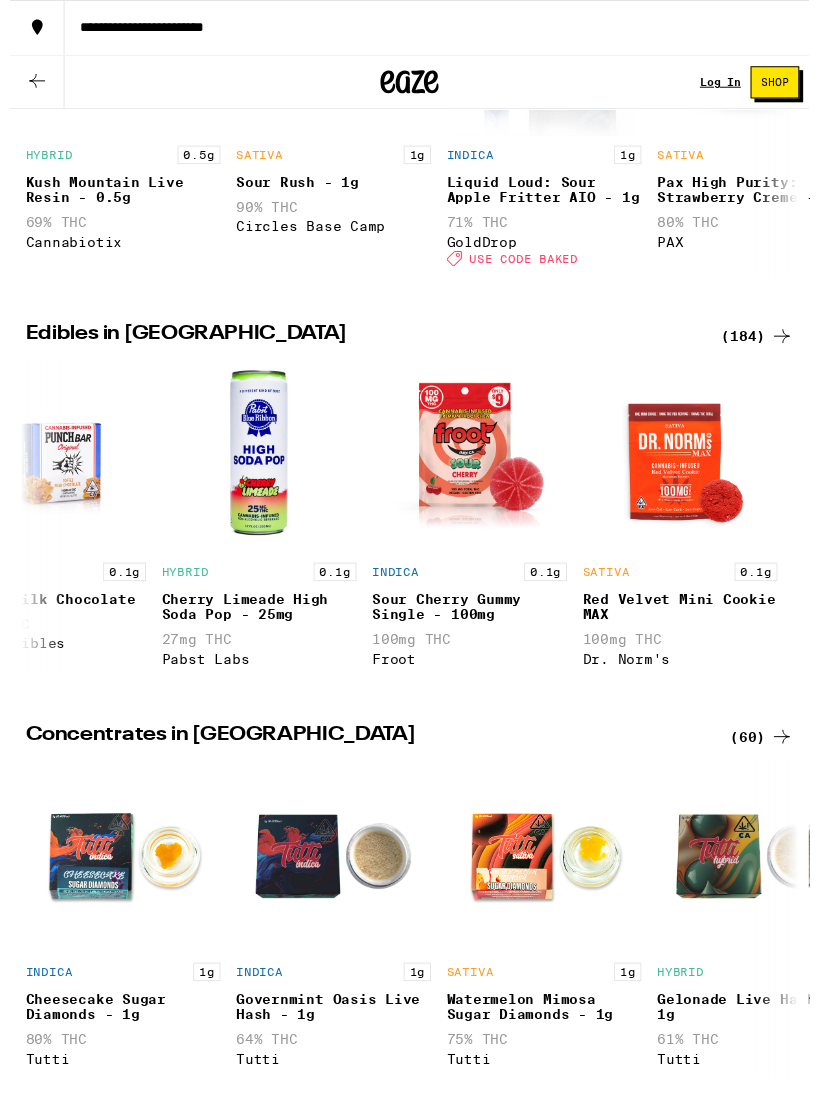 click 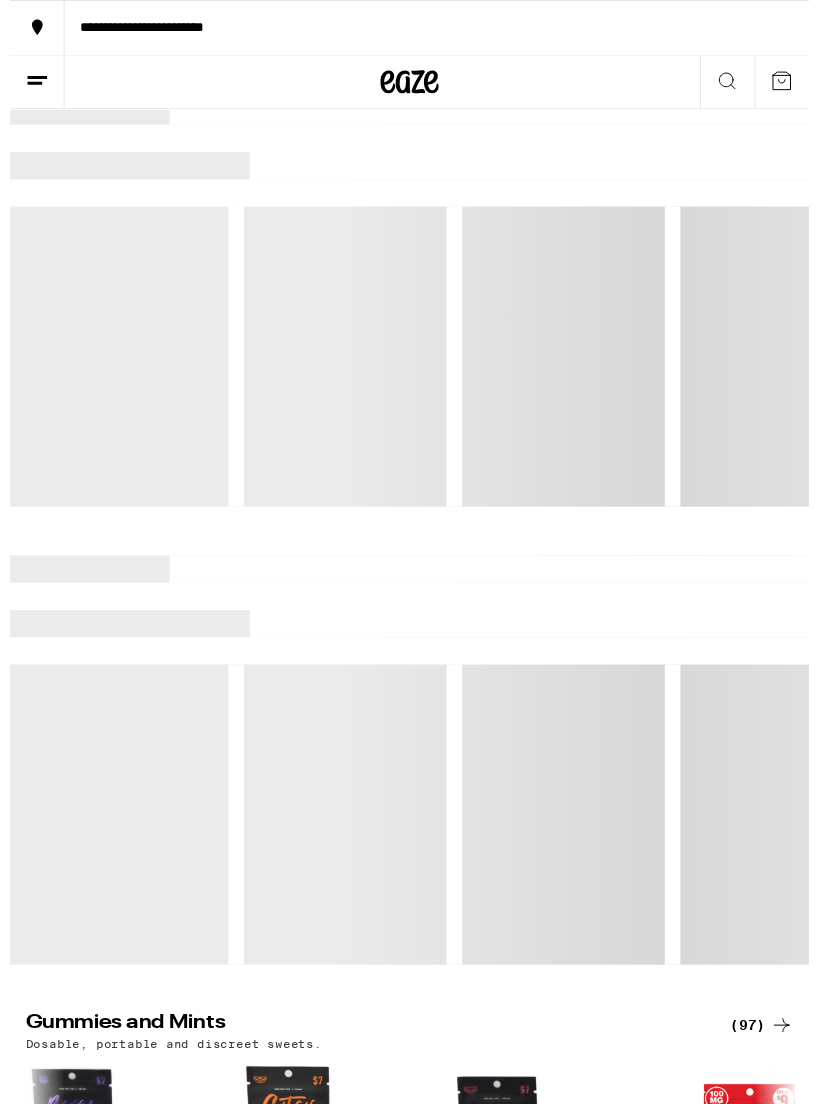 scroll, scrollTop: 0, scrollLeft: 0, axis: both 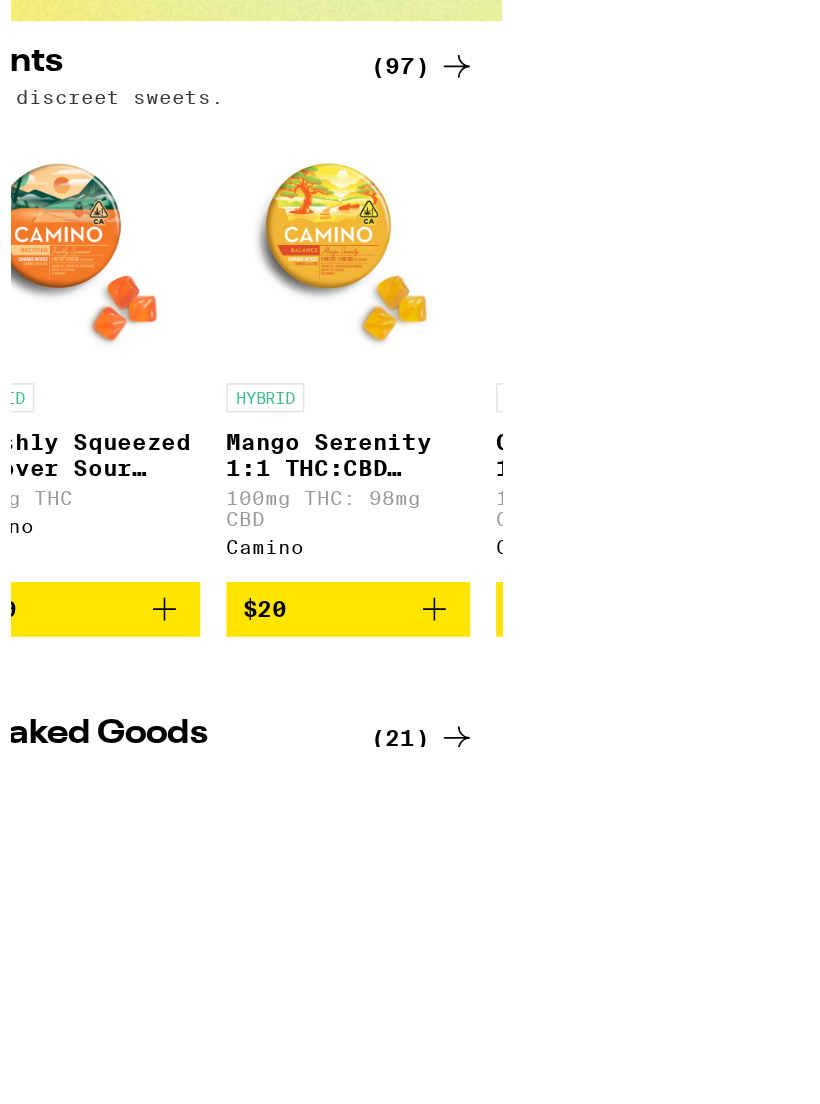 click 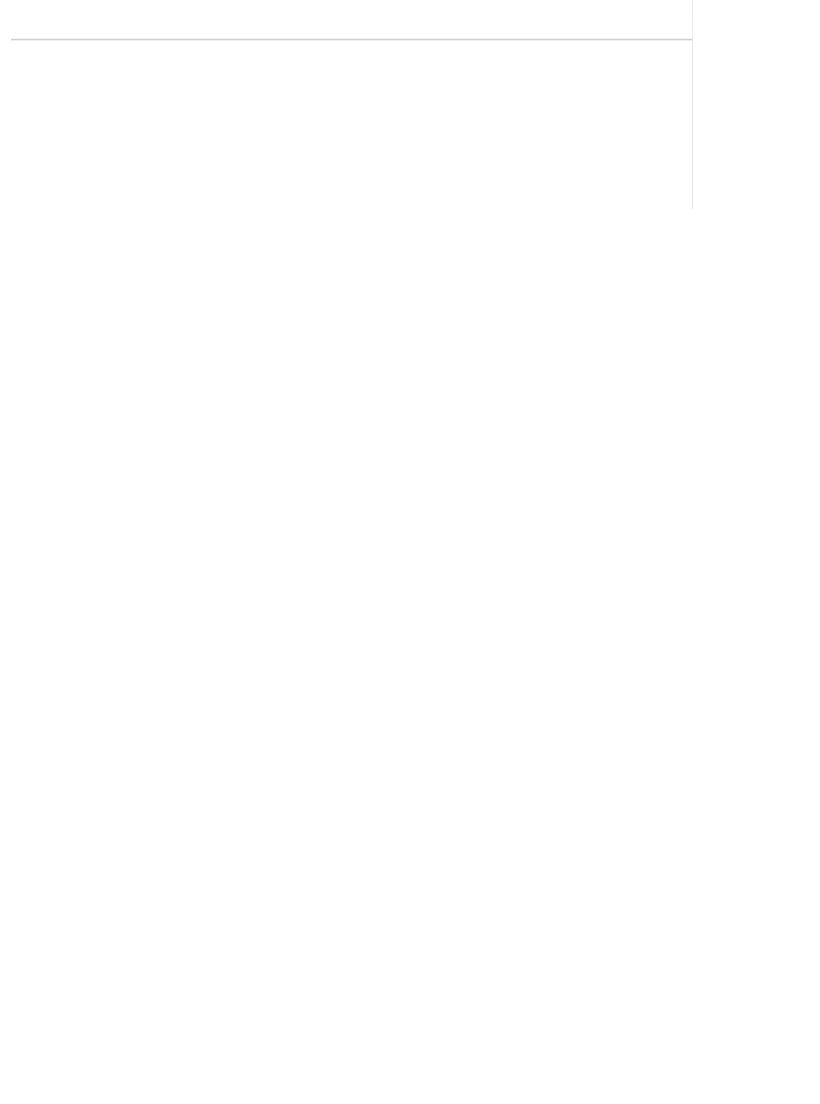 click on "**********" at bounding box center (245, 206) 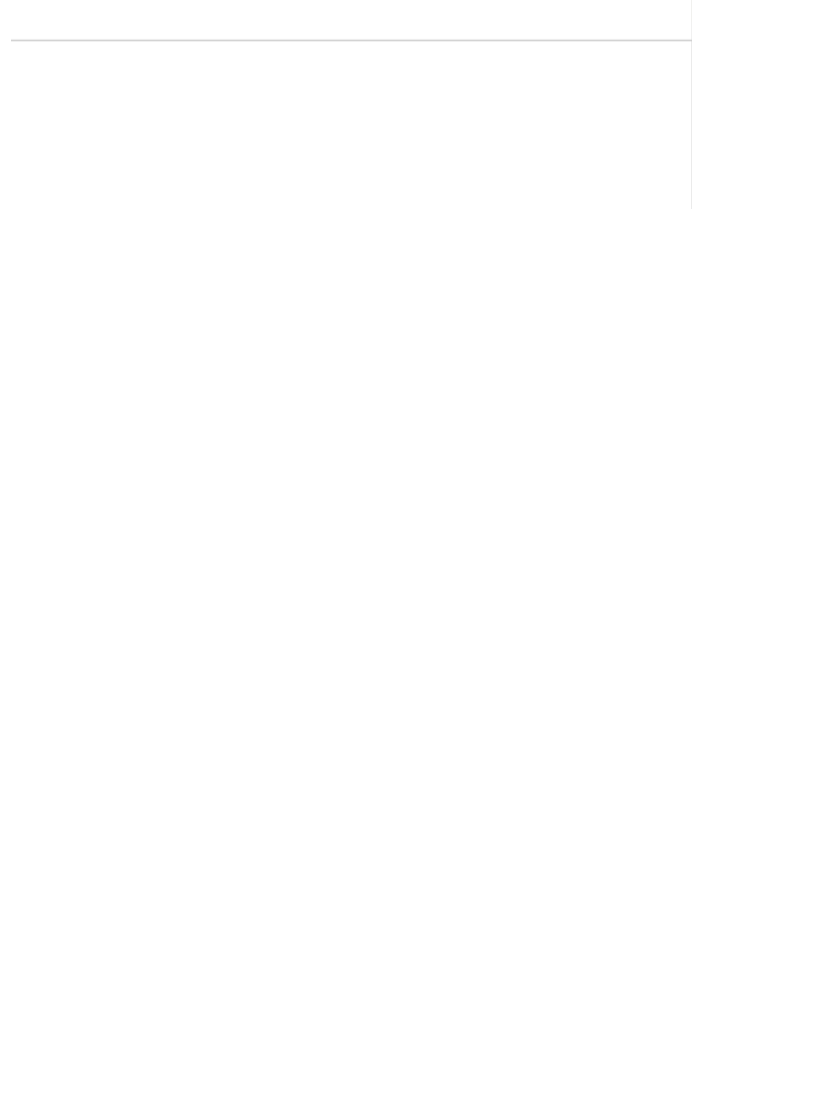 type on "**********" 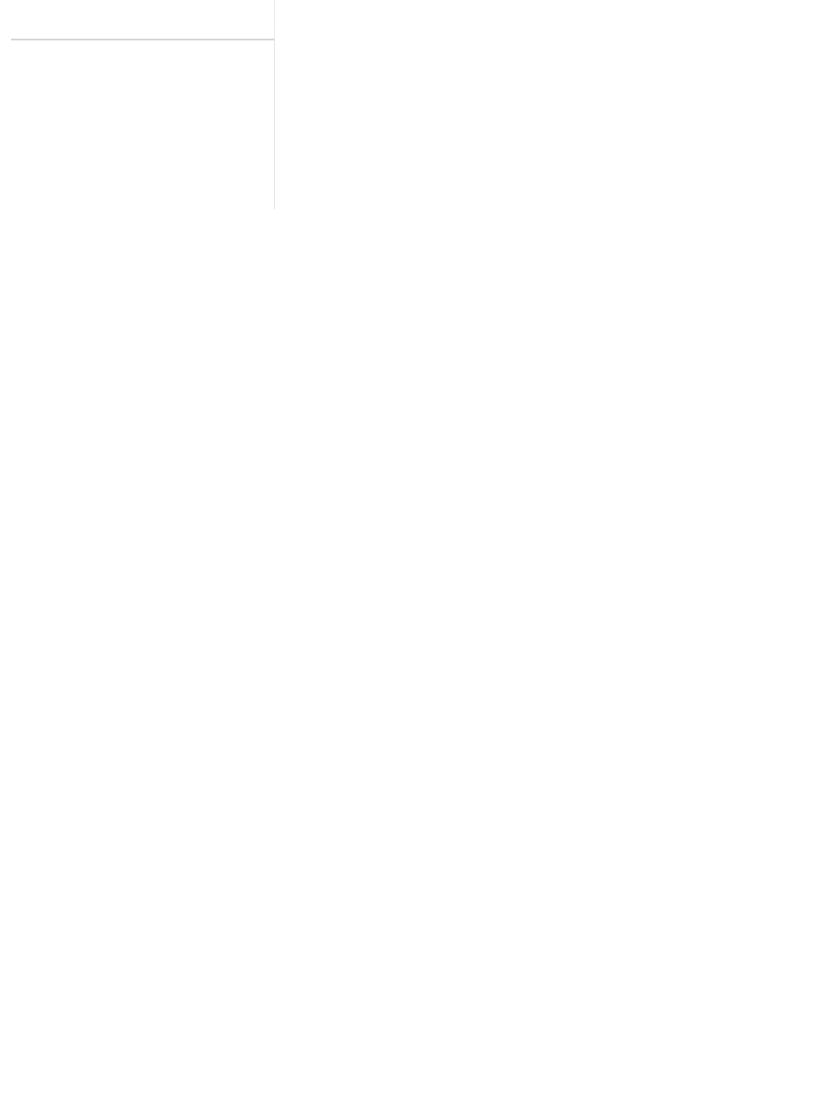click 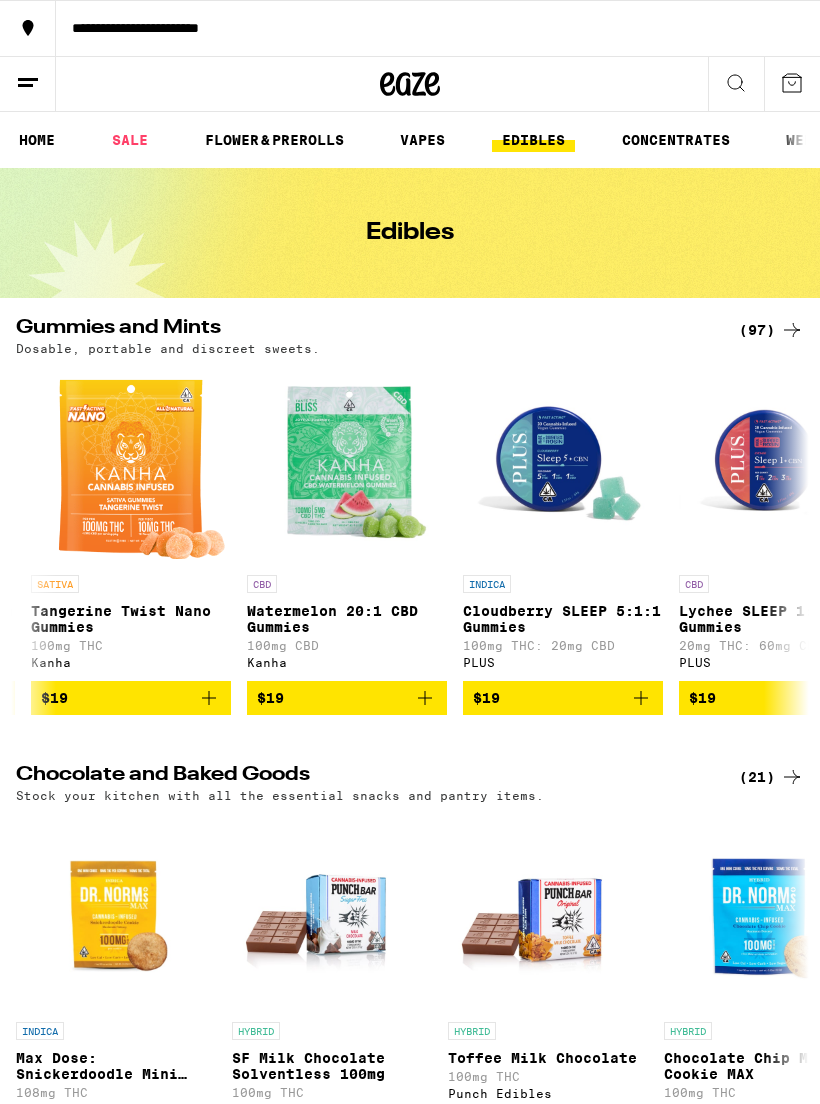 click 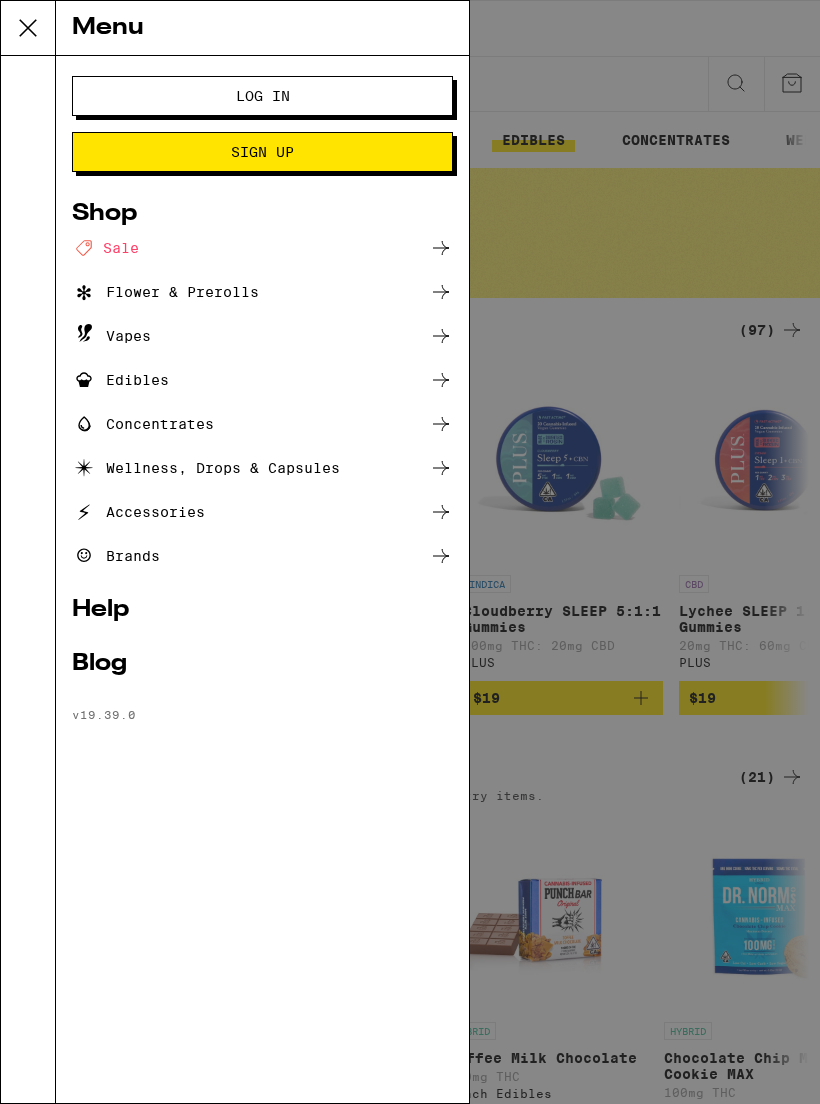 click on "Log In" at bounding box center (262, 96) 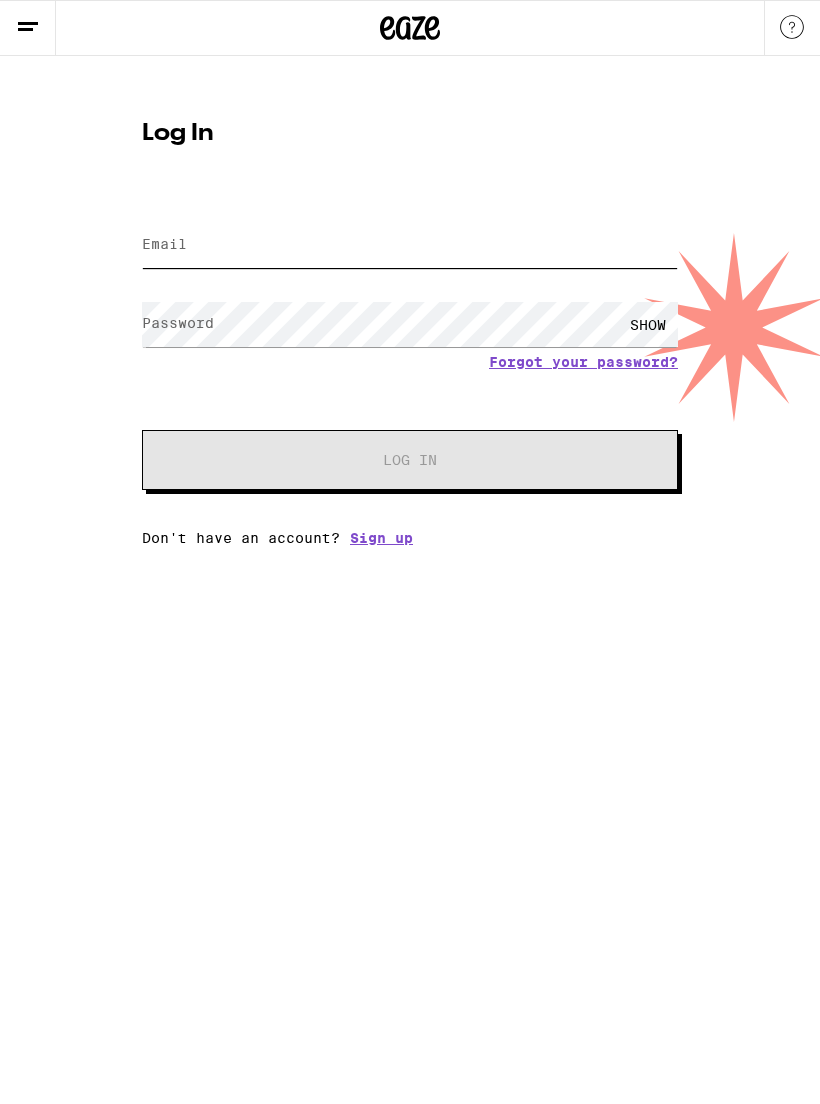 click on "Email" at bounding box center (410, 245) 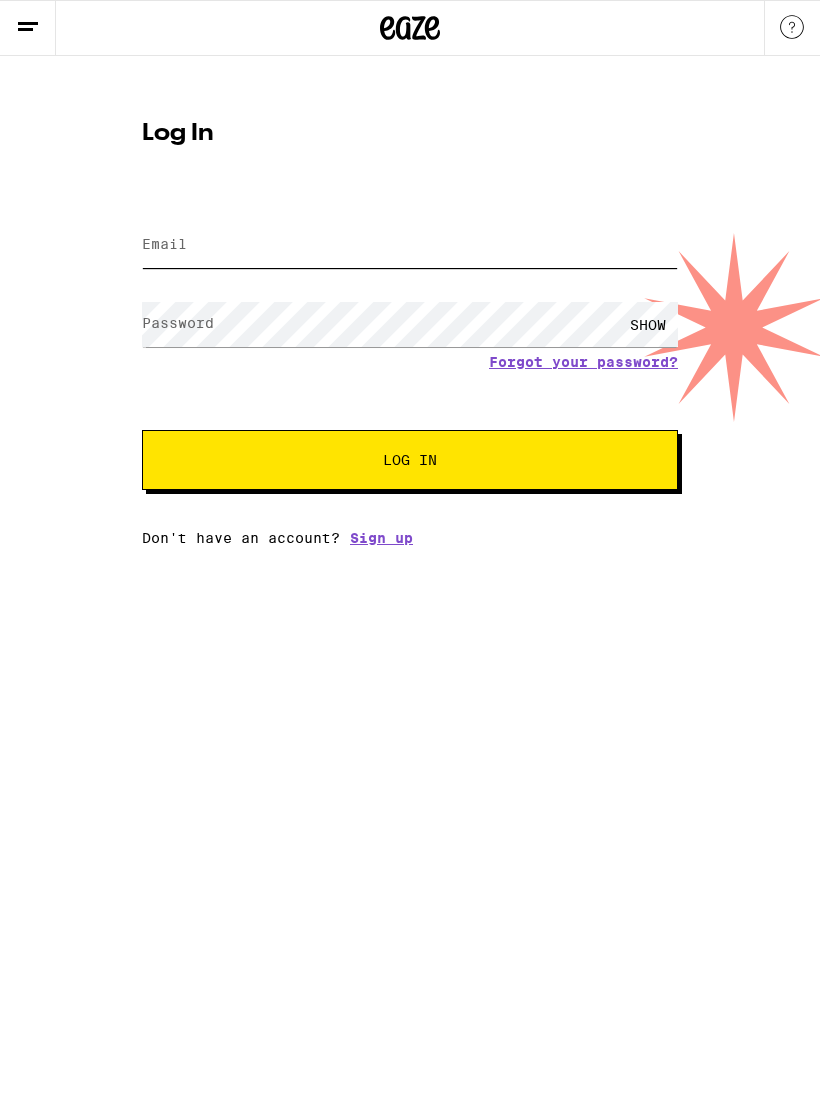 type on "glennederer@yahoo.com" 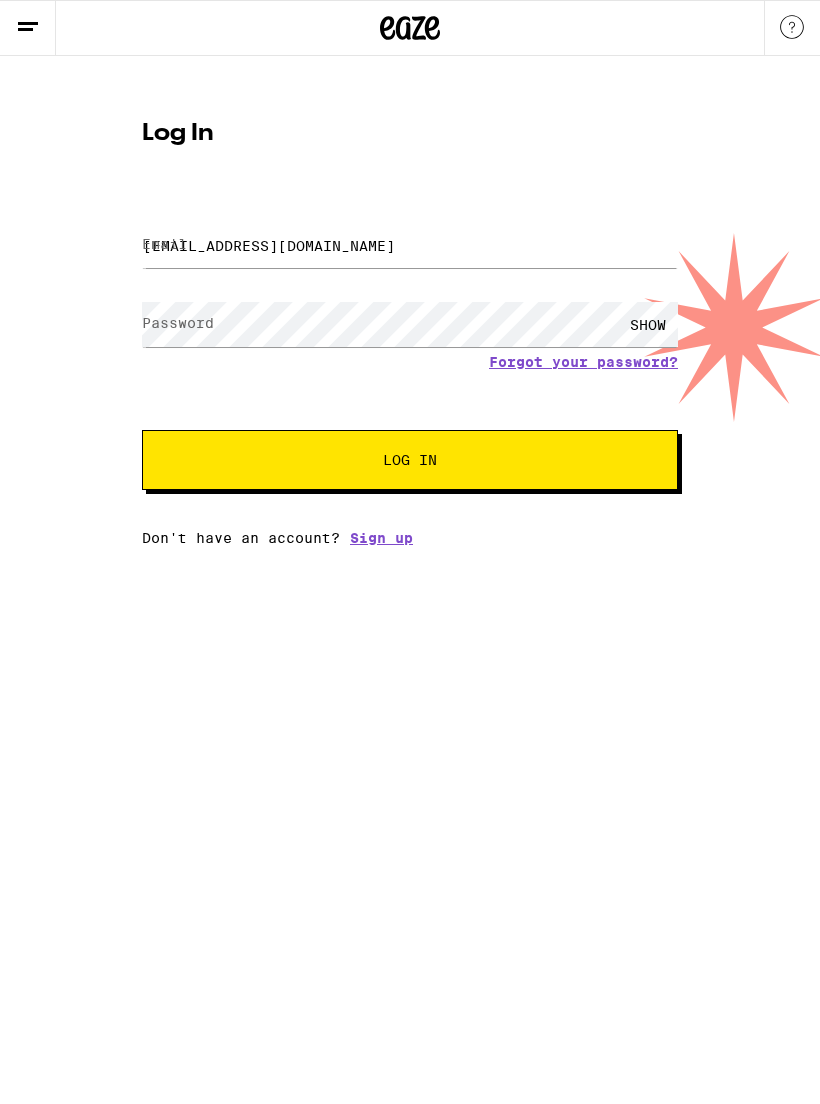 click on "Log In" at bounding box center [410, 460] 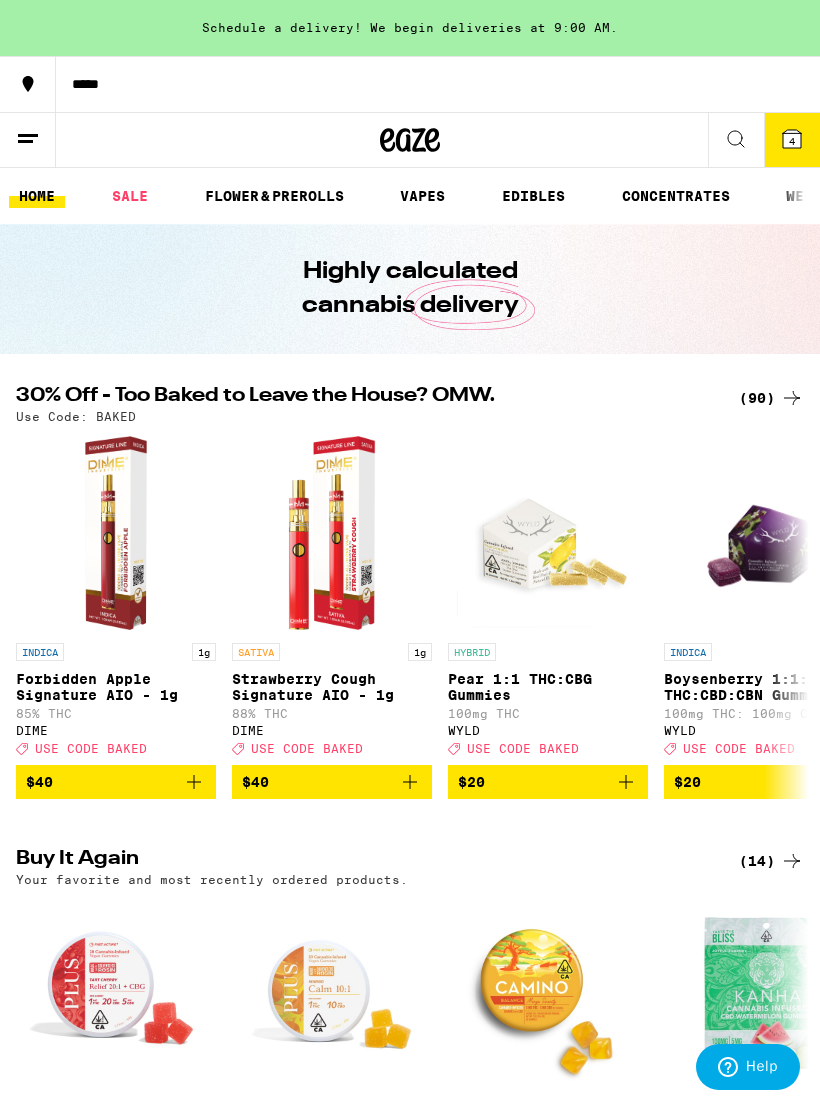 scroll, scrollTop: 402, scrollLeft: 0, axis: vertical 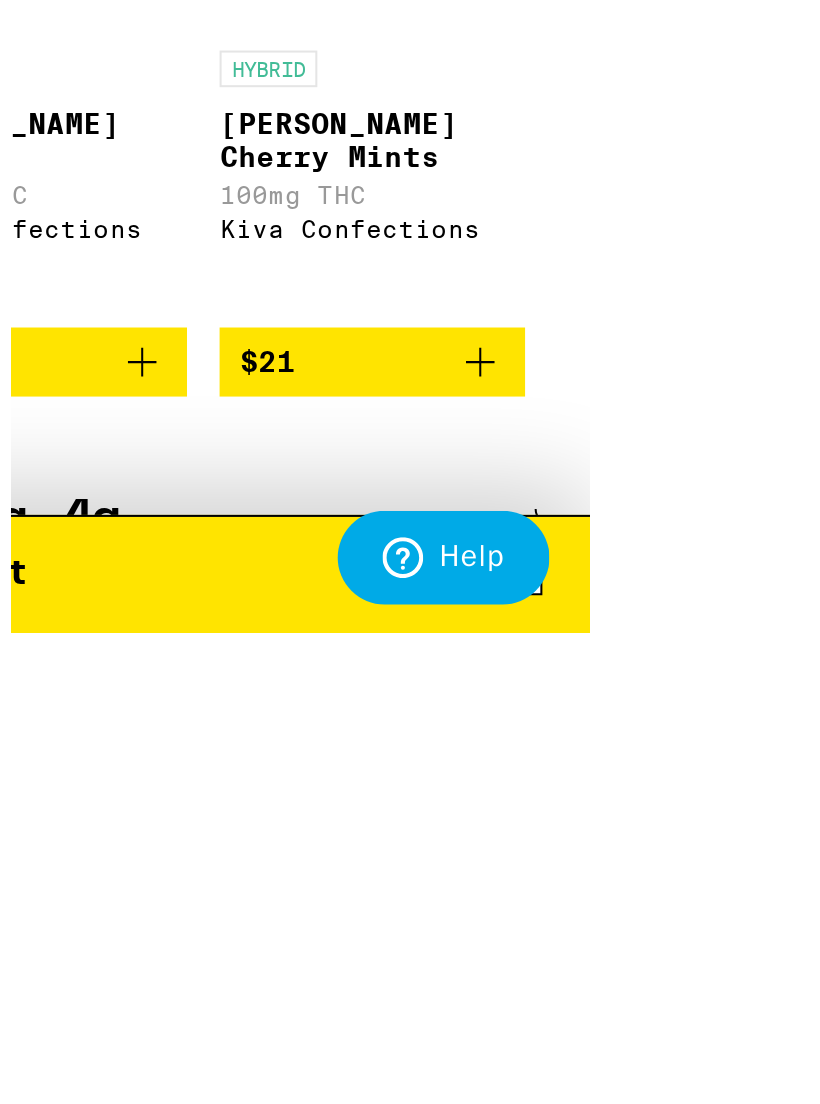 click at bounding box center [-213, 171] 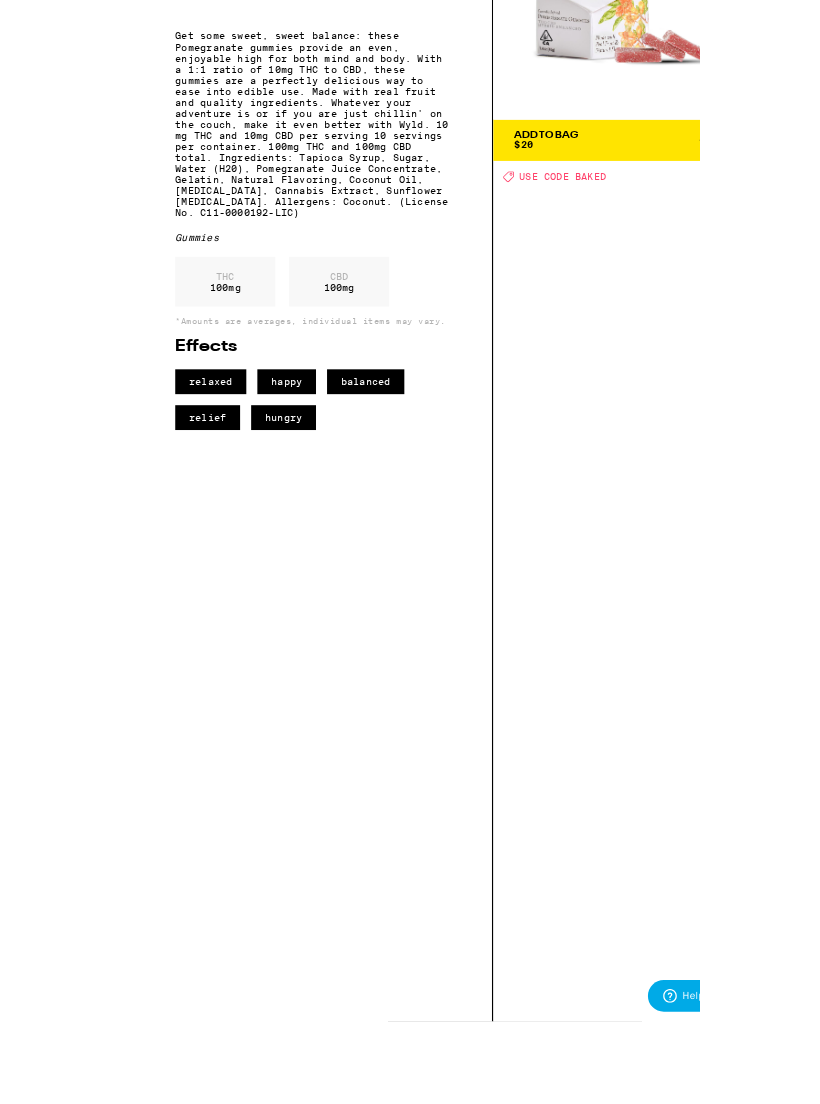 scroll, scrollTop: 578, scrollLeft: 0, axis: vertical 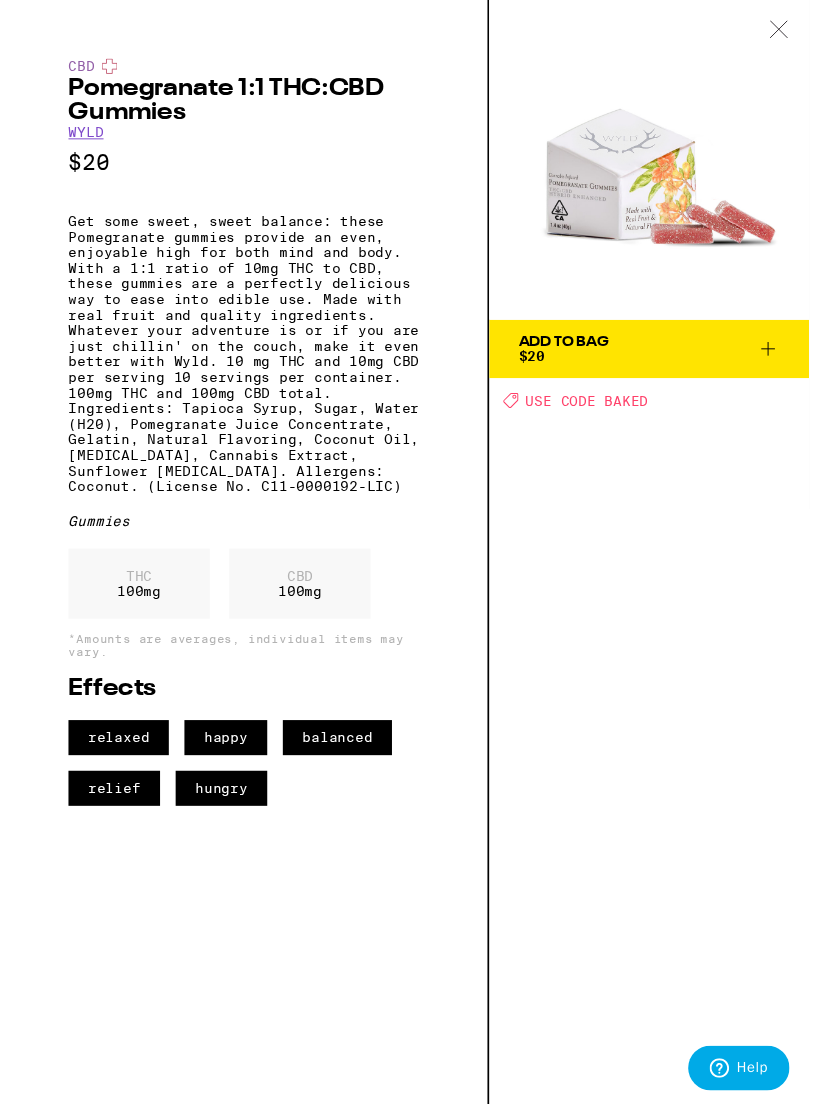 click at bounding box center [789, 31] 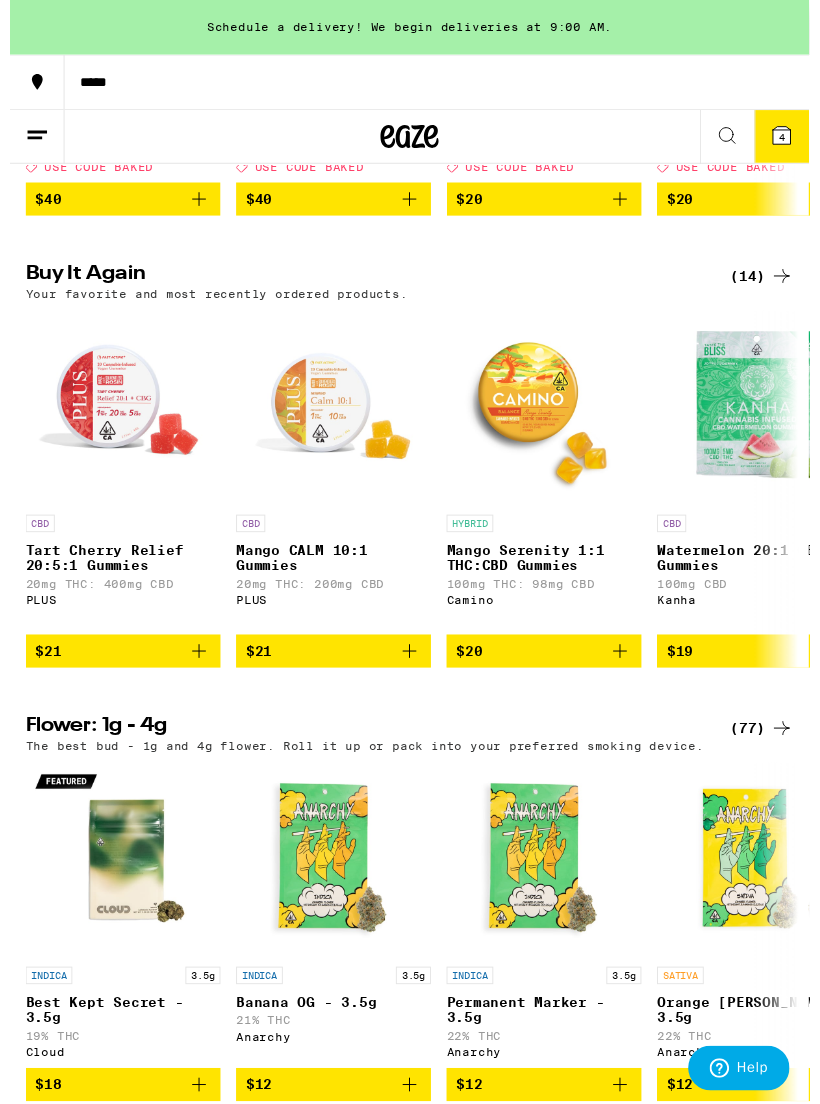 scroll, scrollTop: 0, scrollLeft: 0, axis: both 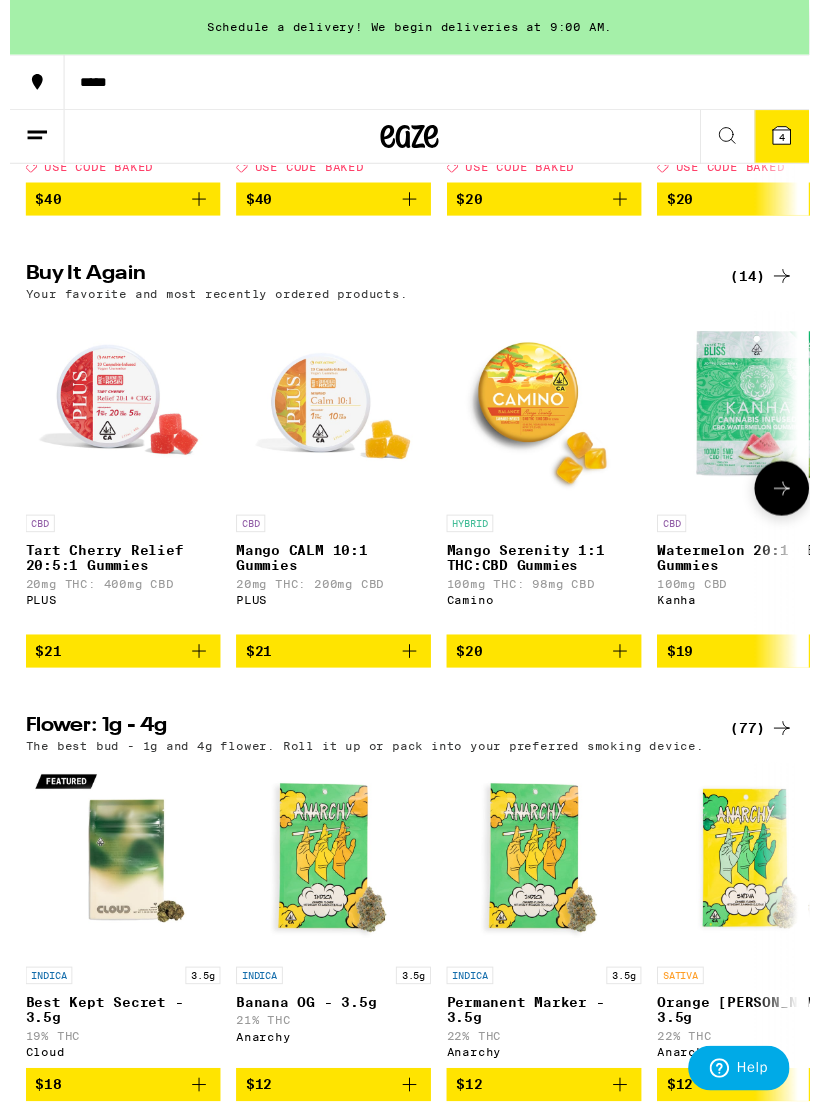 click at bounding box center (548, 418) 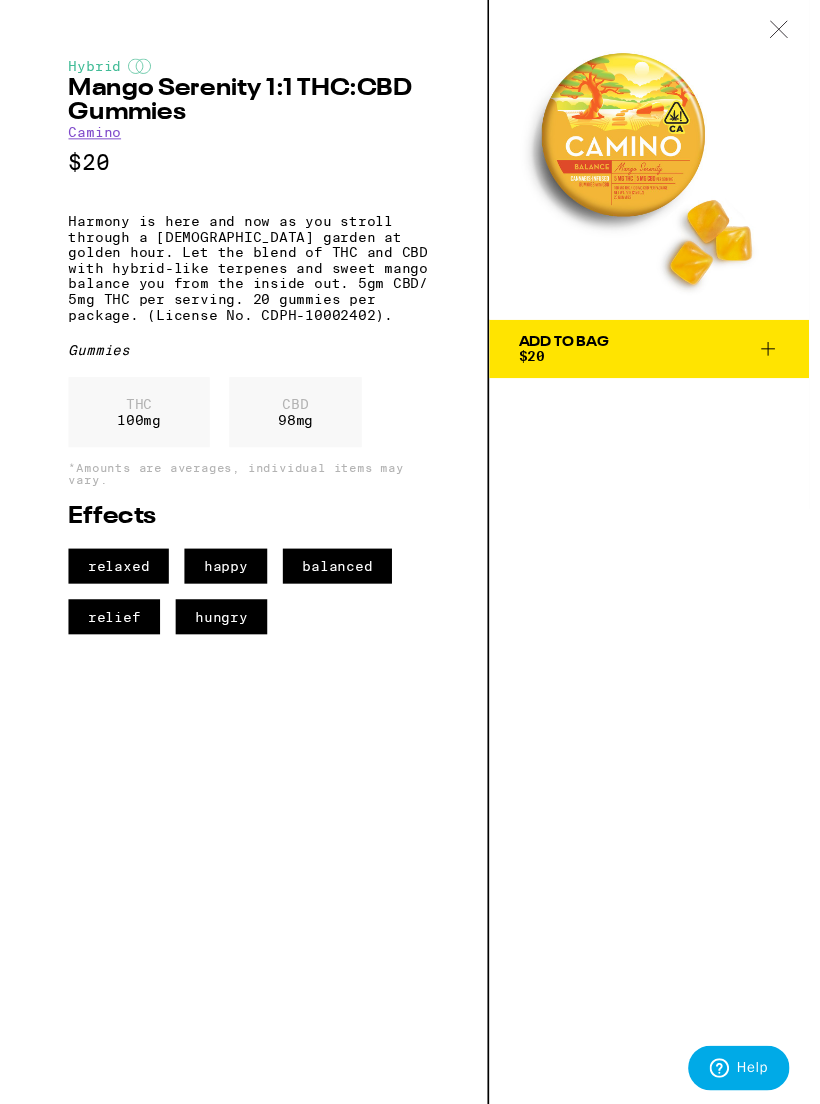 click at bounding box center [789, 31] 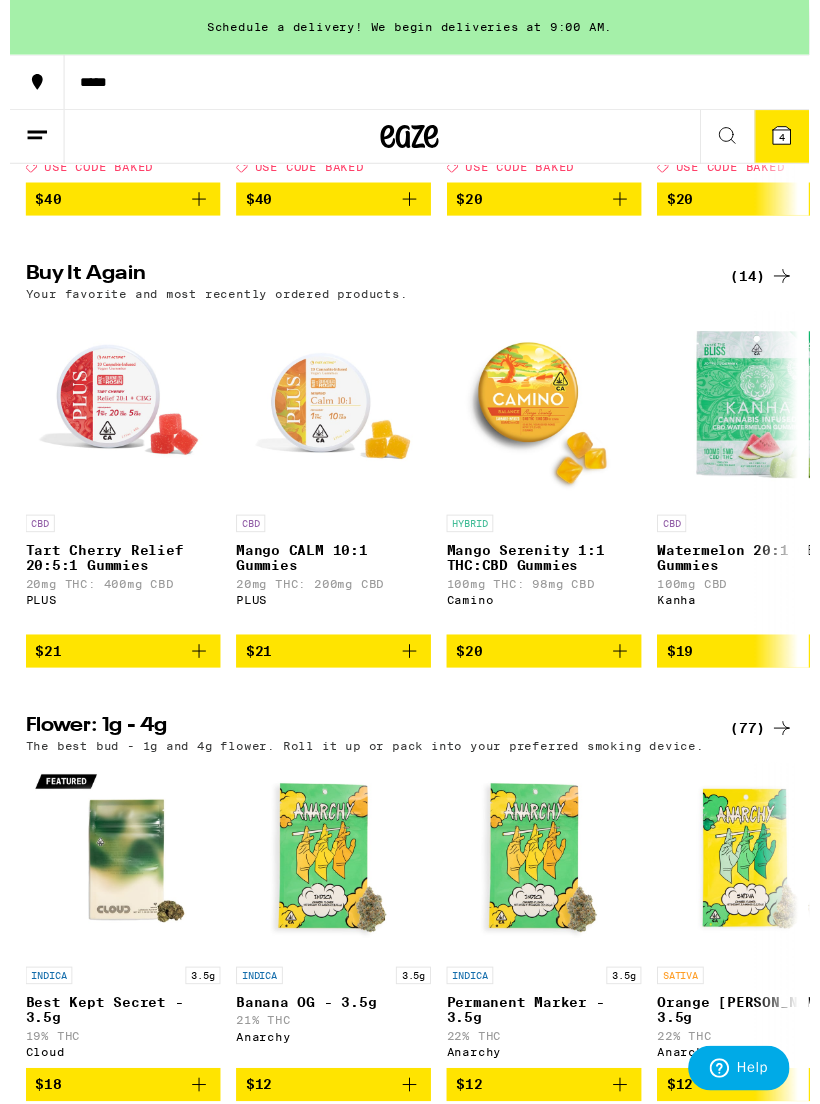 scroll, scrollTop: 0, scrollLeft: 0, axis: both 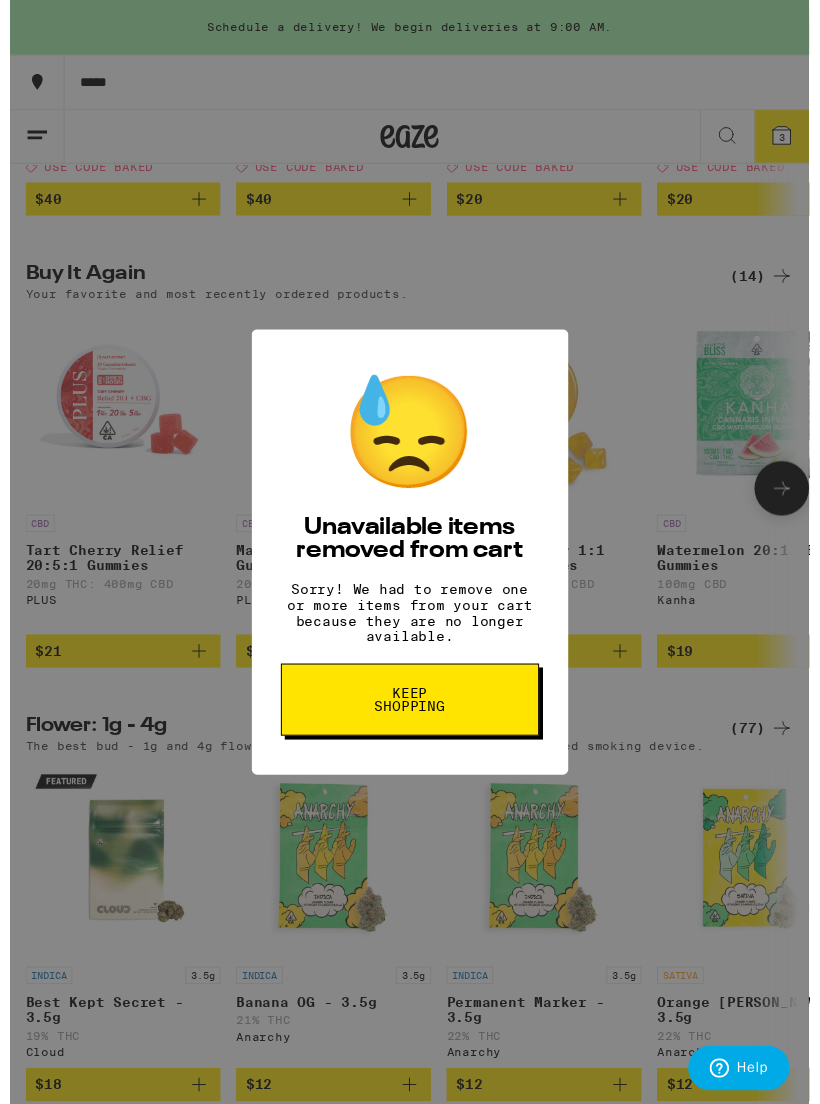 click on "Keep Shopping" at bounding box center (410, 718) 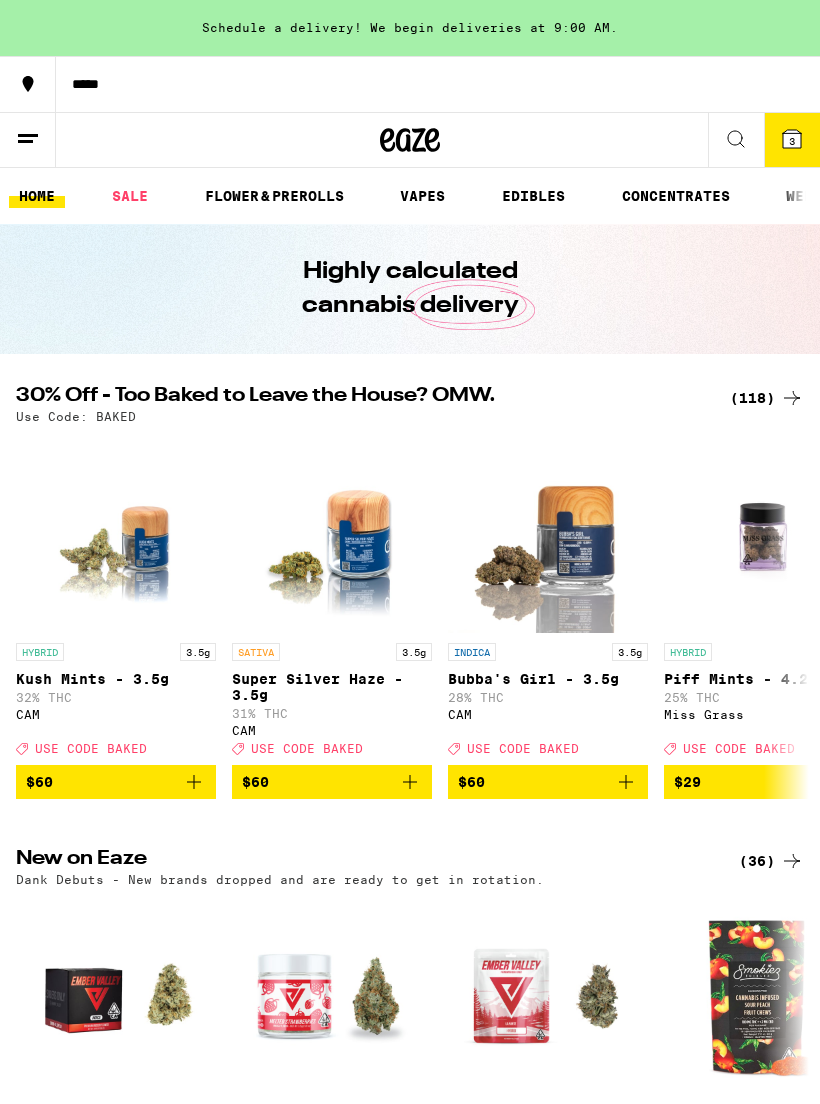 scroll, scrollTop: 578, scrollLeft: 0, axis: vertical 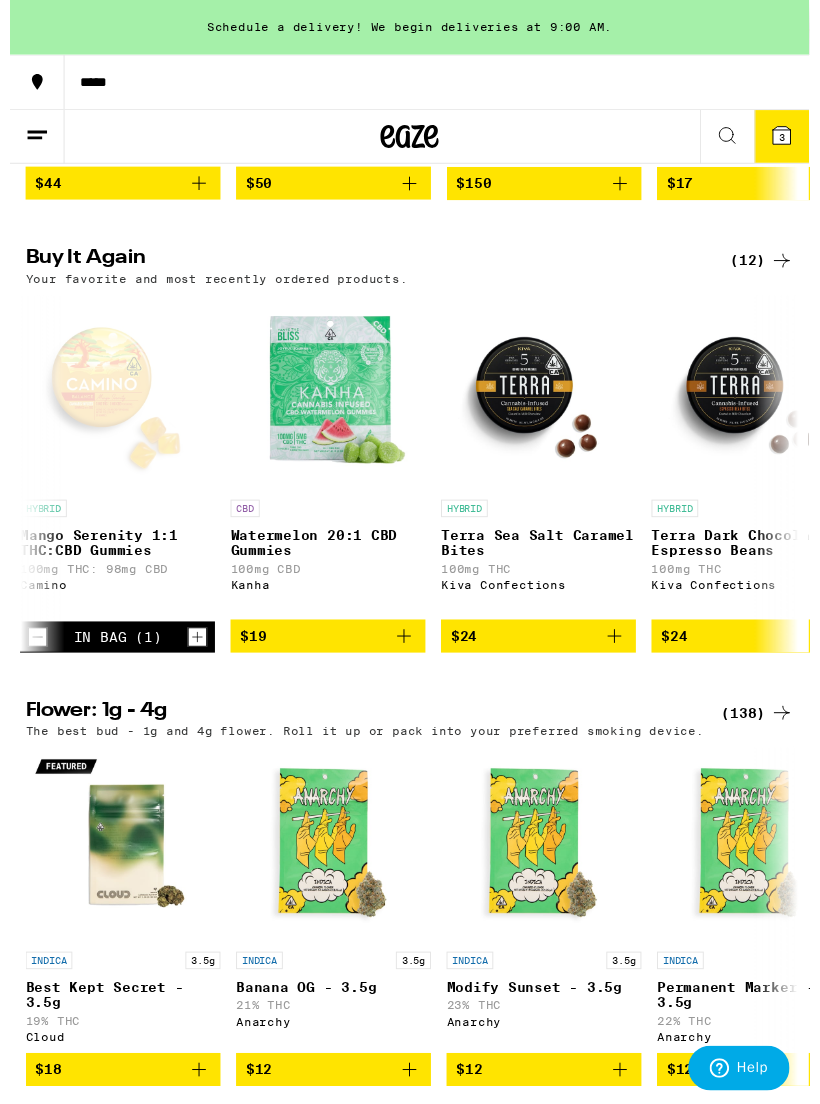 click on "$19" at bounding box center [326, 652] 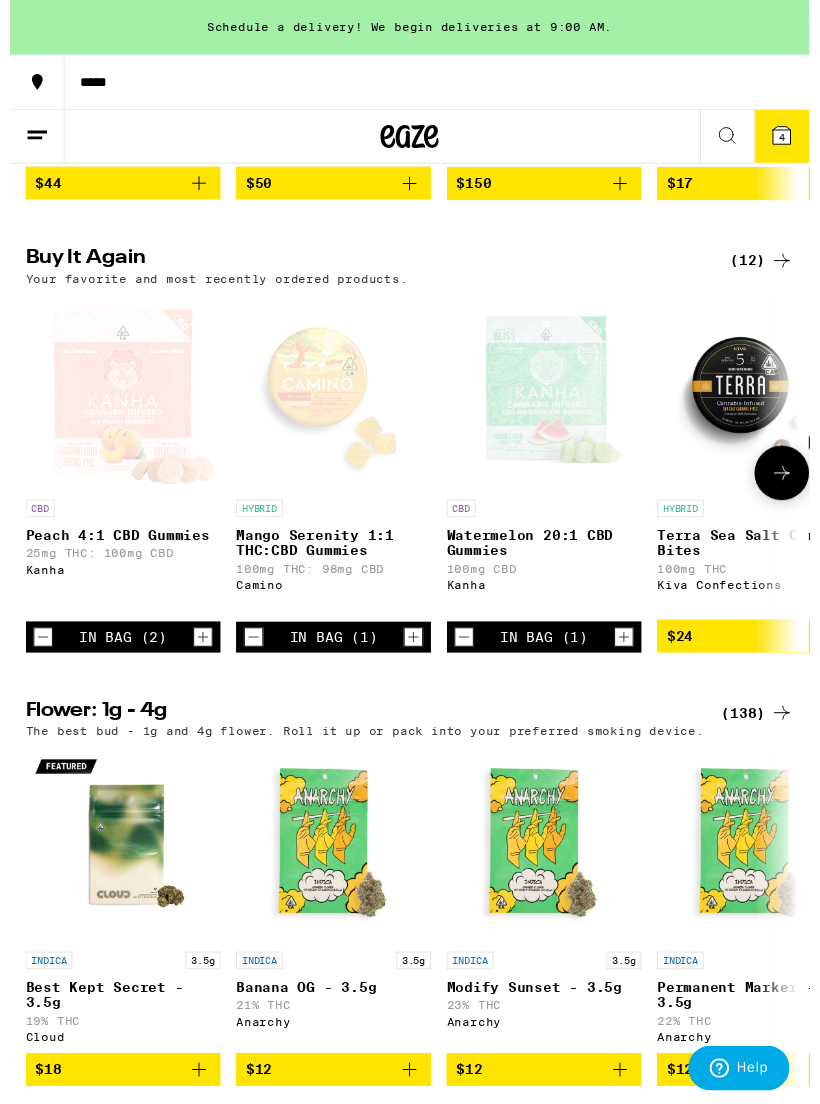 scroll, scrollTop: 0, scrollLeft: 0, axis: both 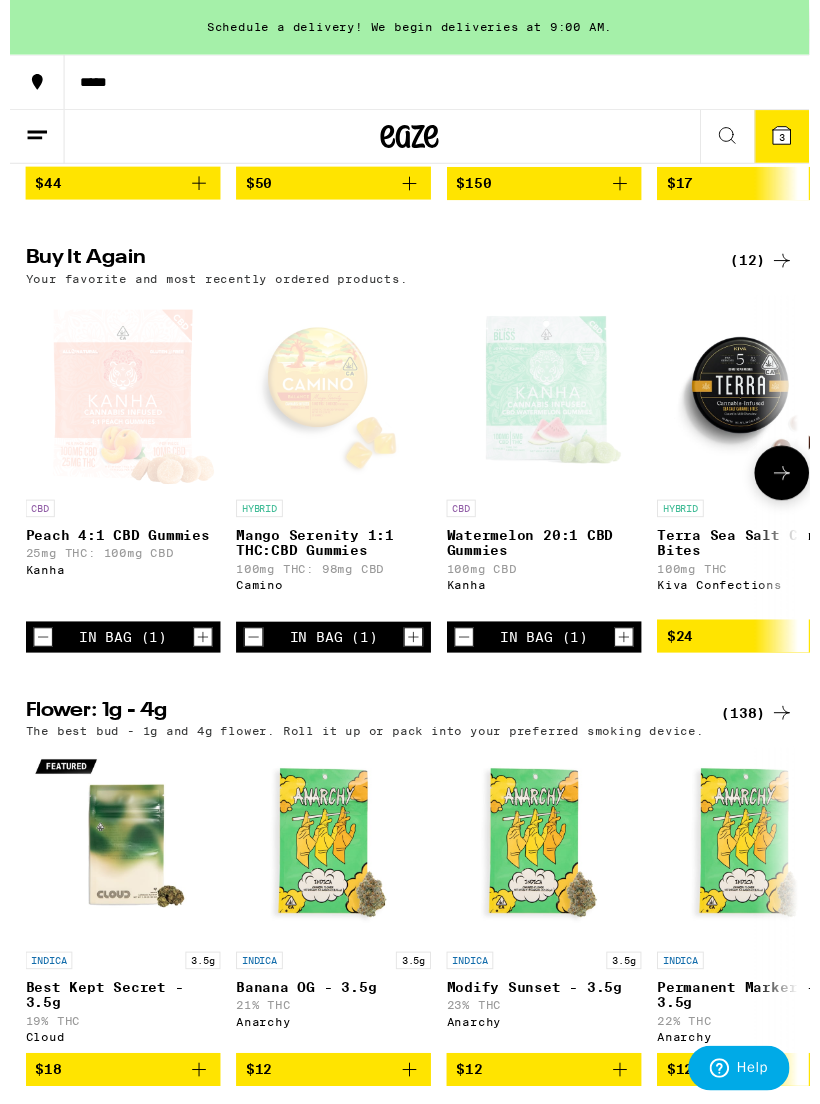click 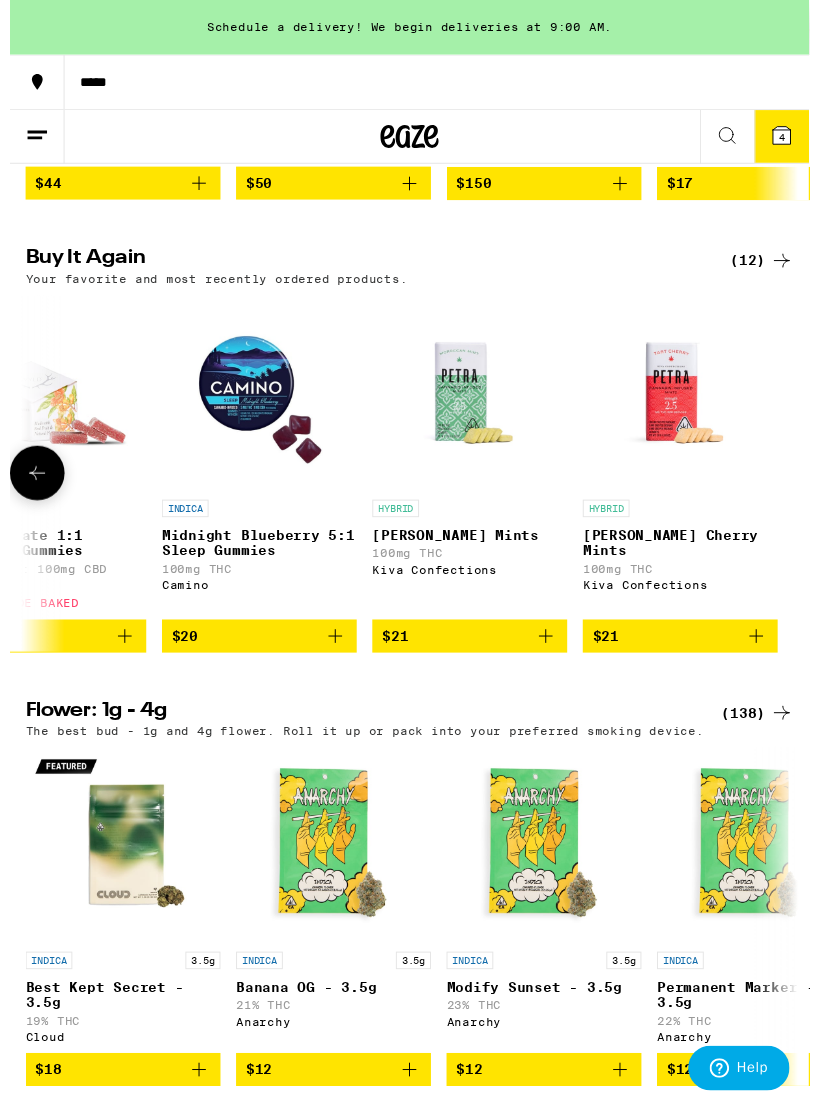 scroll, scrollTop: 0, scrollLeft: 1804, axis: horizontal 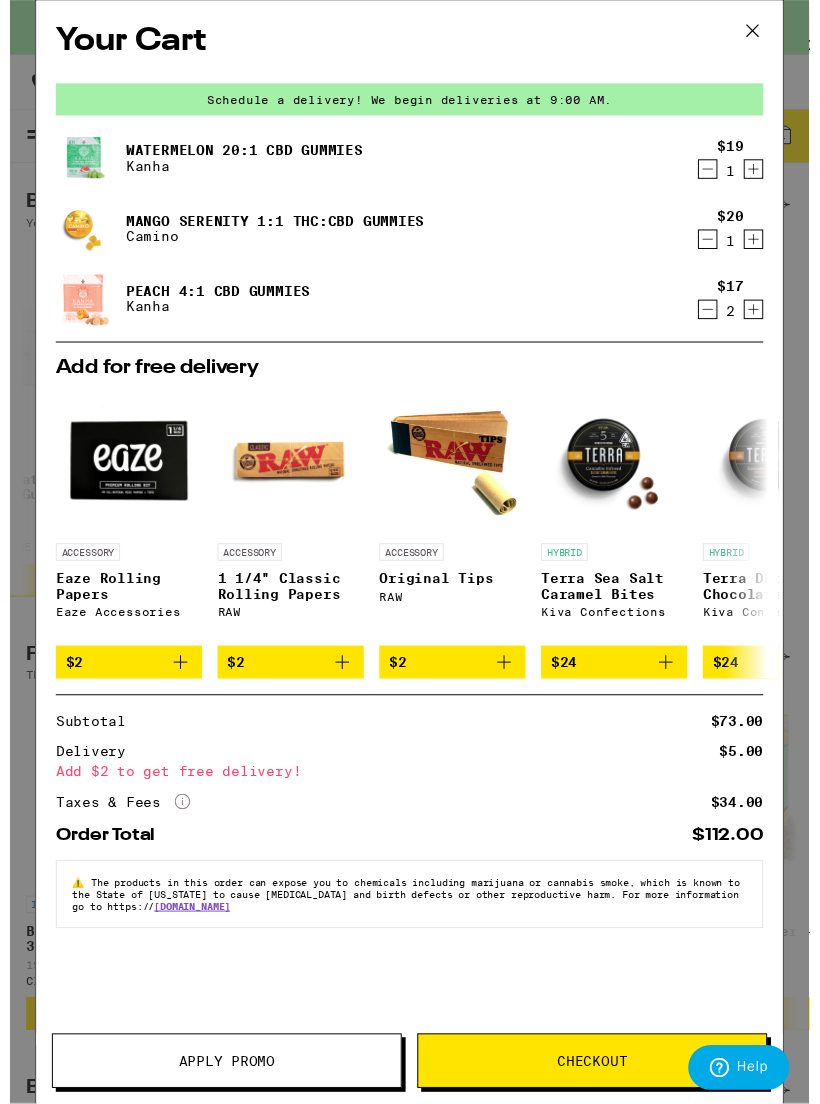 click 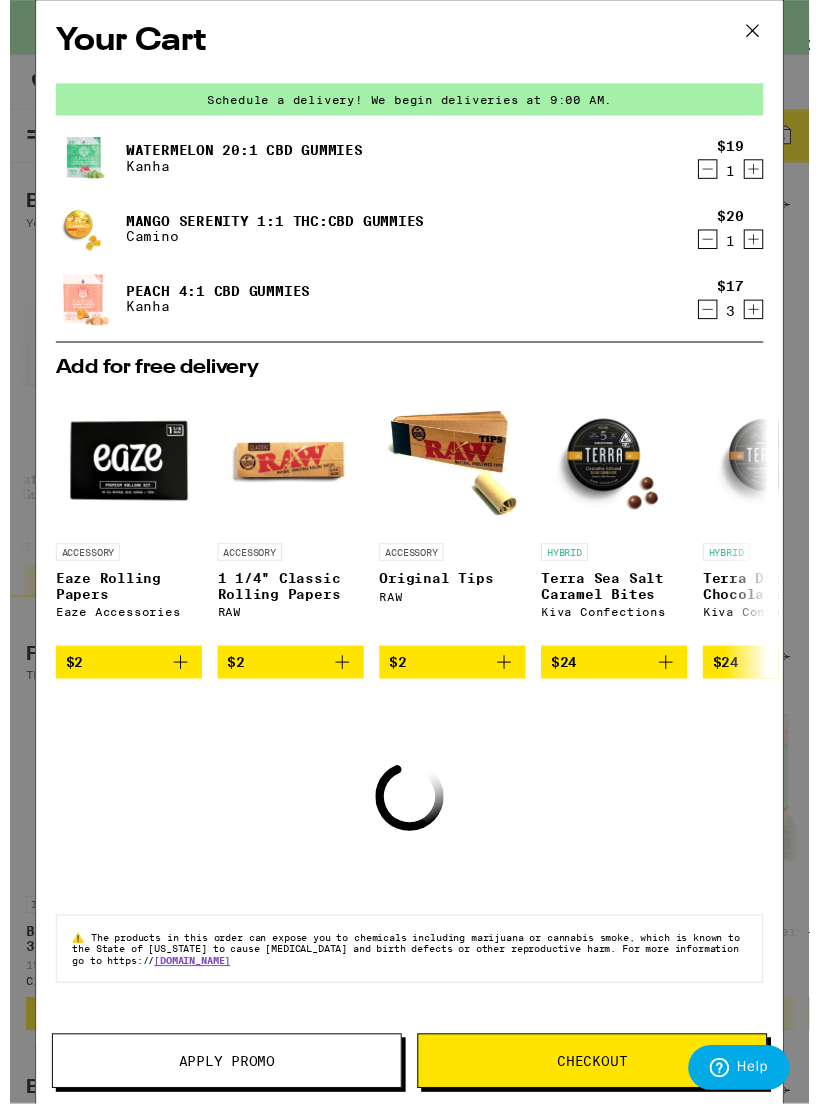 scroll, scrollTop: 1097, scrollLeft: 0, axis: vertical 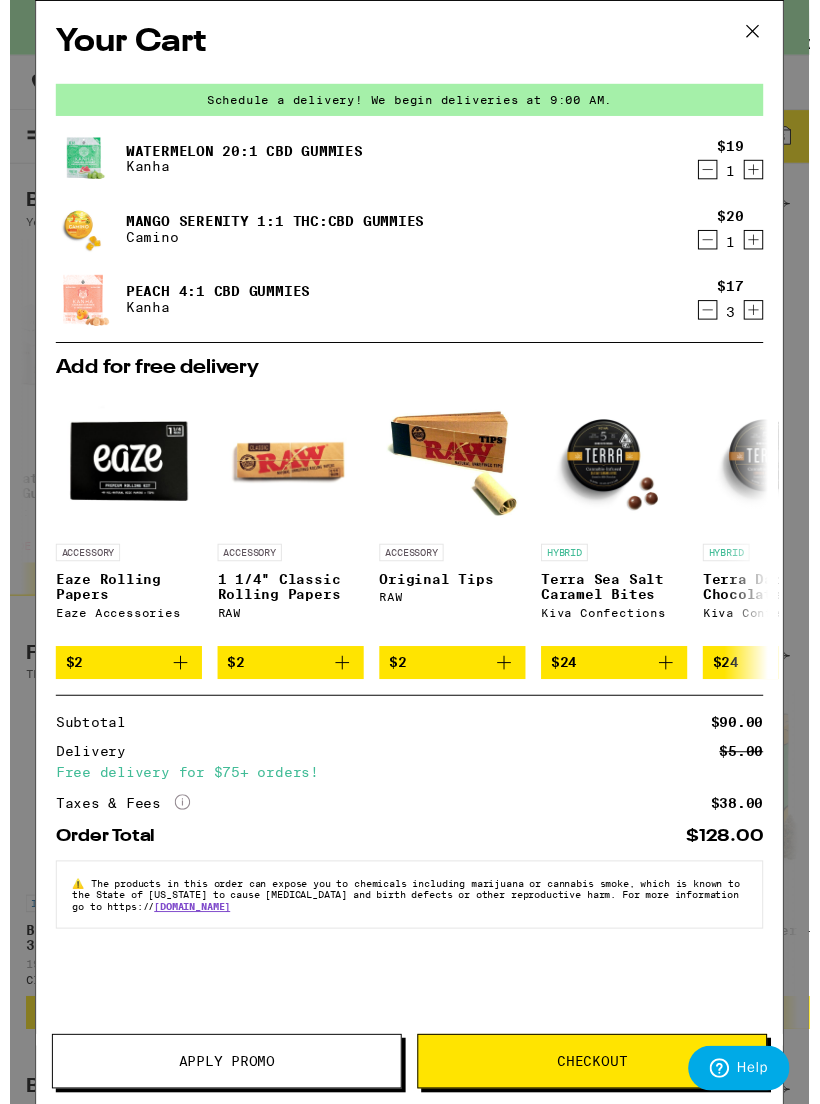 click at bounding box center [75, 306] 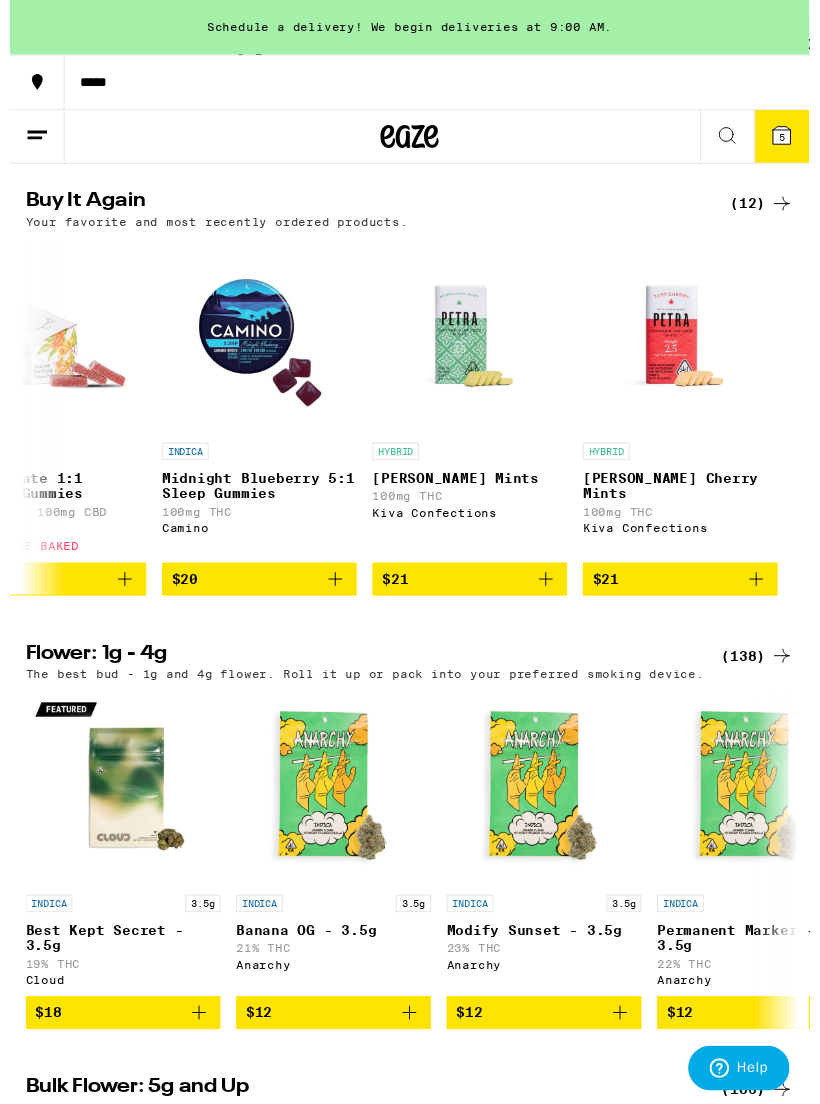 scroll, scrollTop: 0, scrollLeft: 0, axis: both 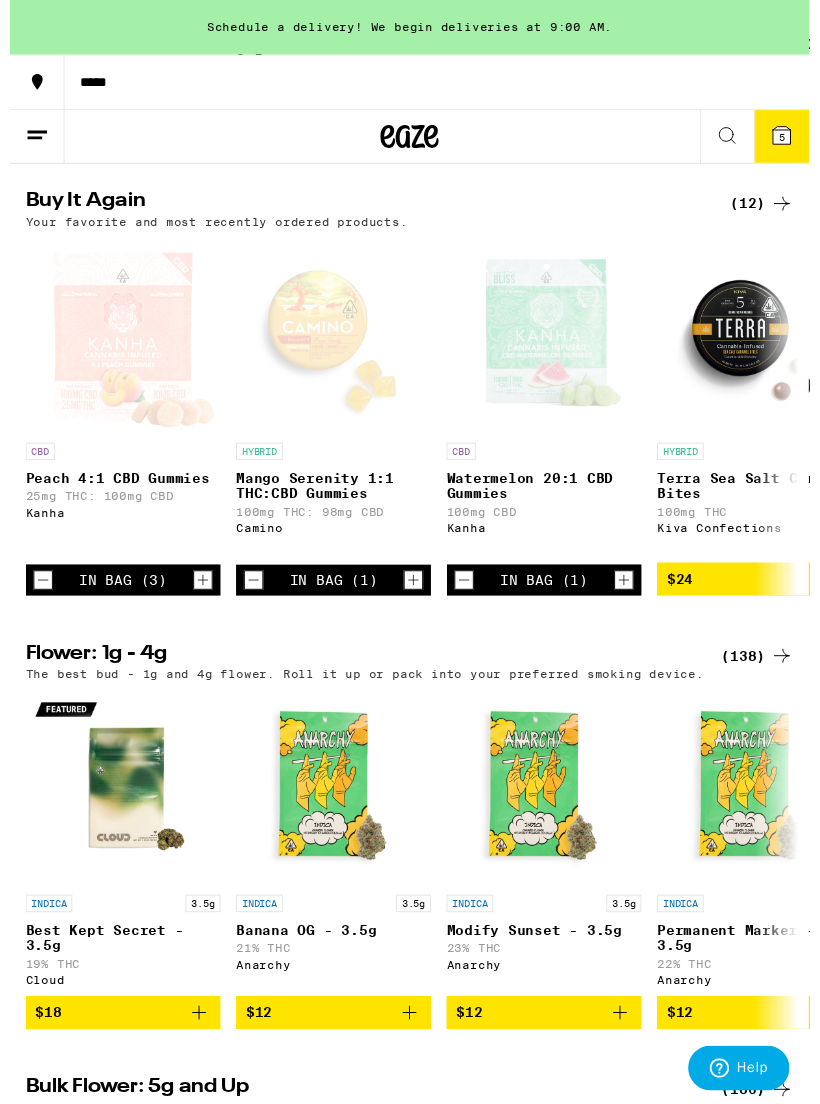 click at bounding box center [115, 344] 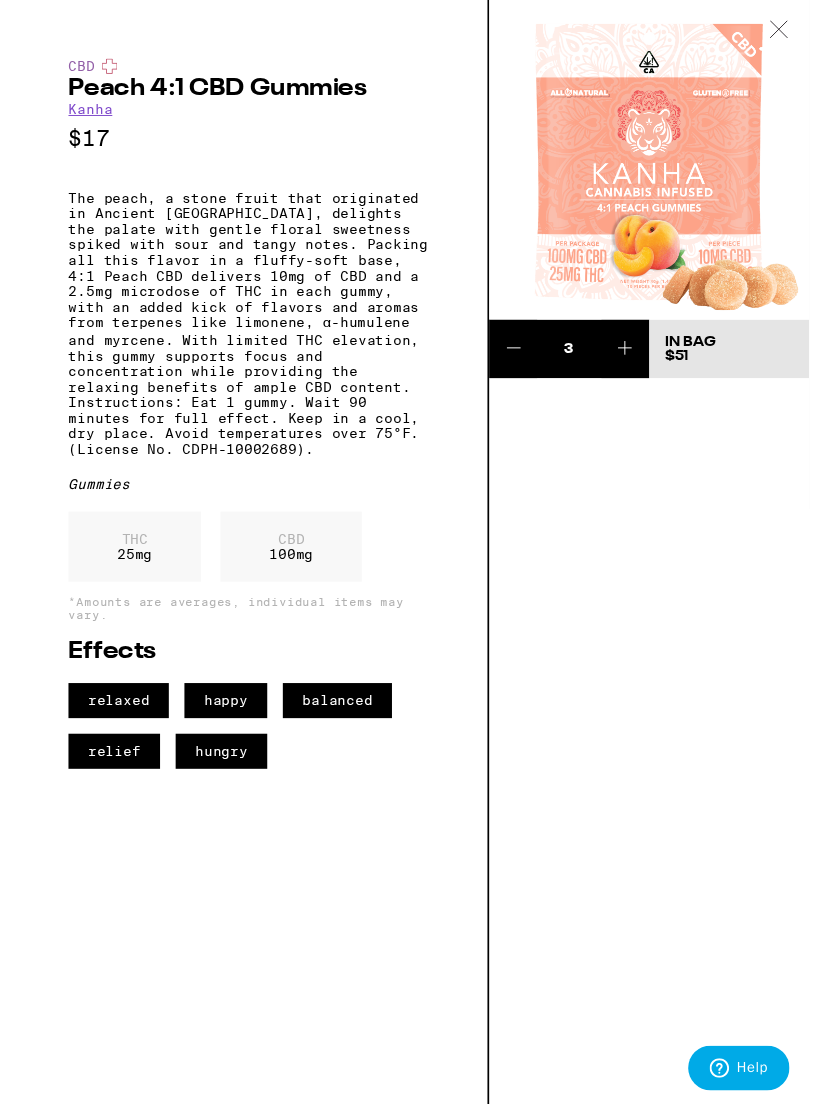 click 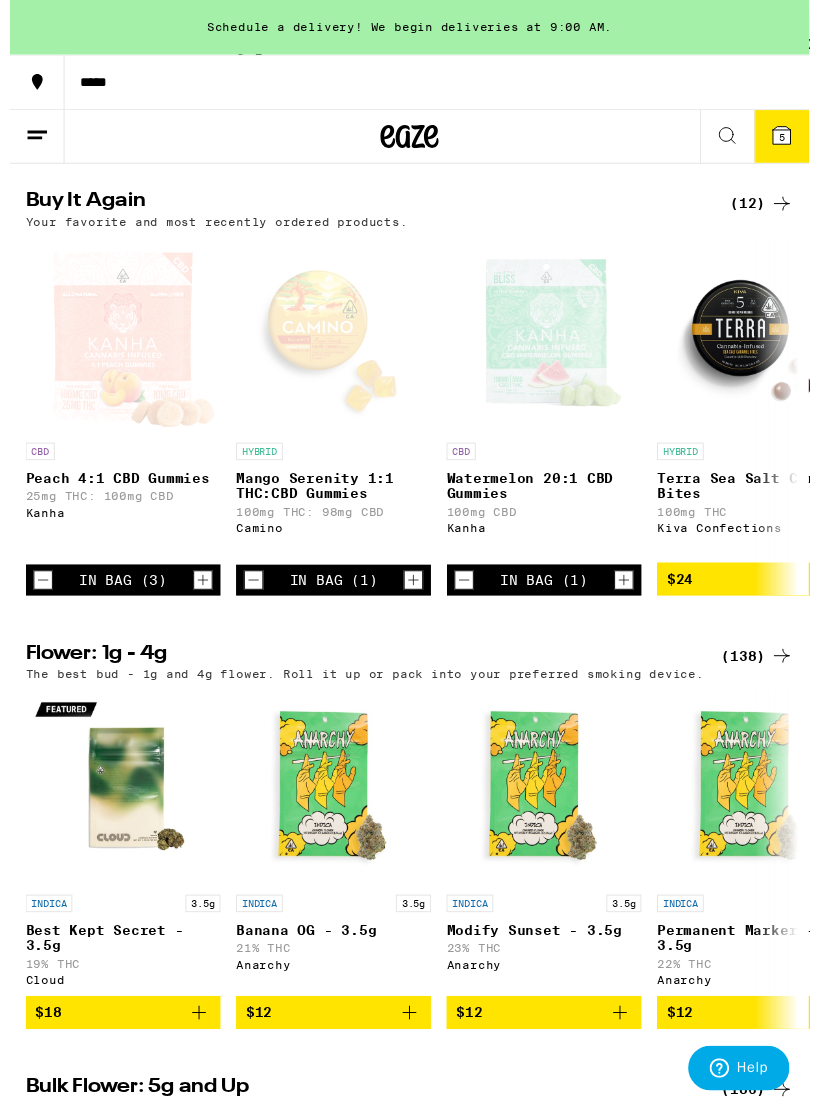 click 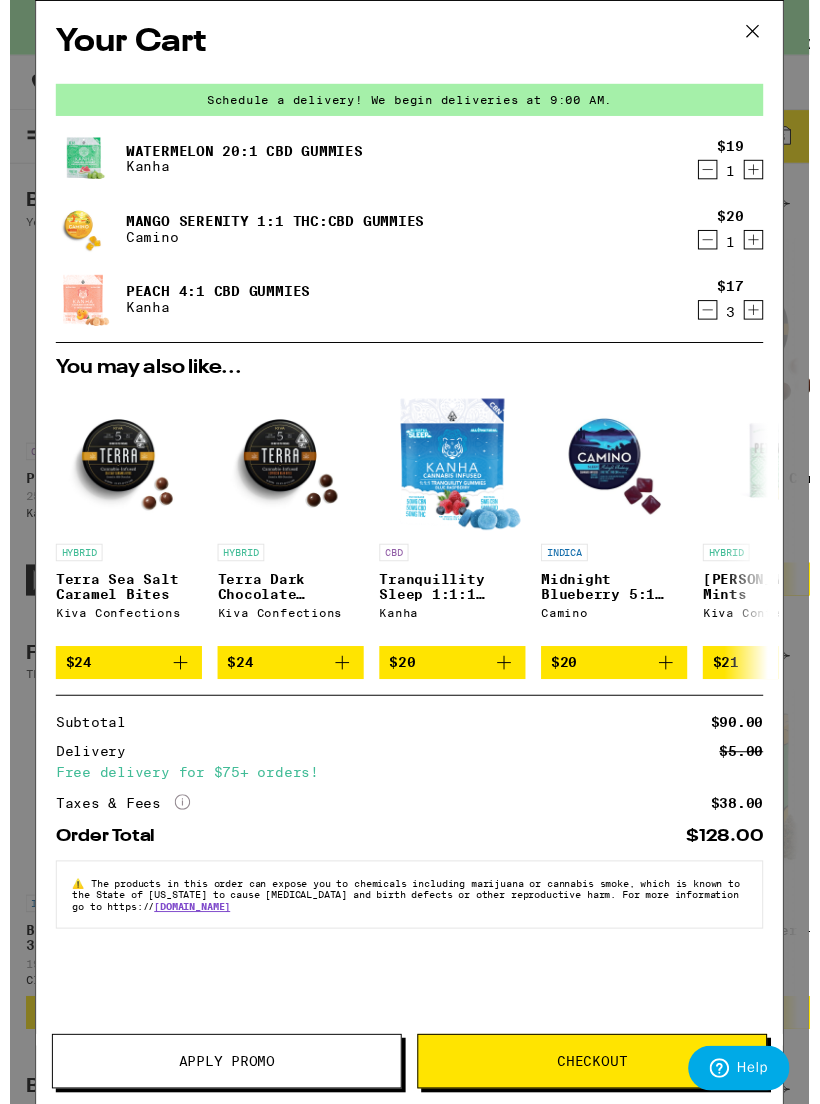 click 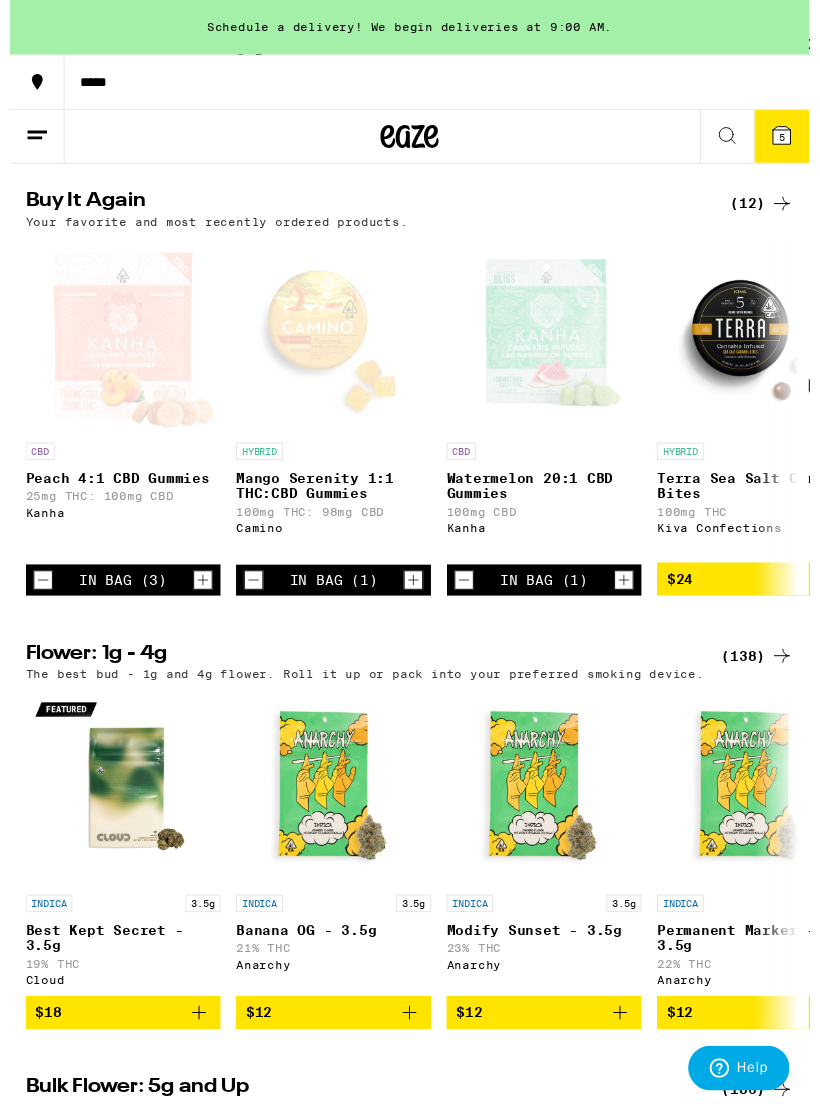 scroll, scrollTop: 0, scrollLeft: 0, axis: both 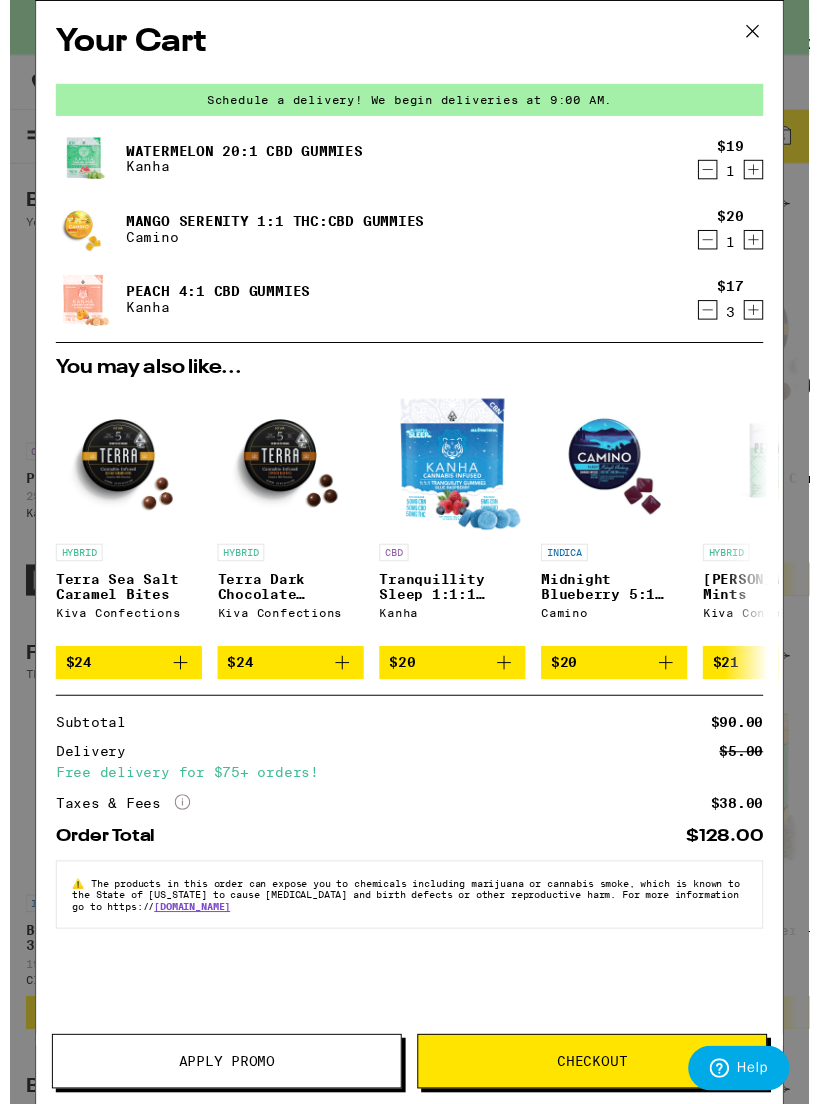 click on "Checkout" at bounding box center (598, 1089) 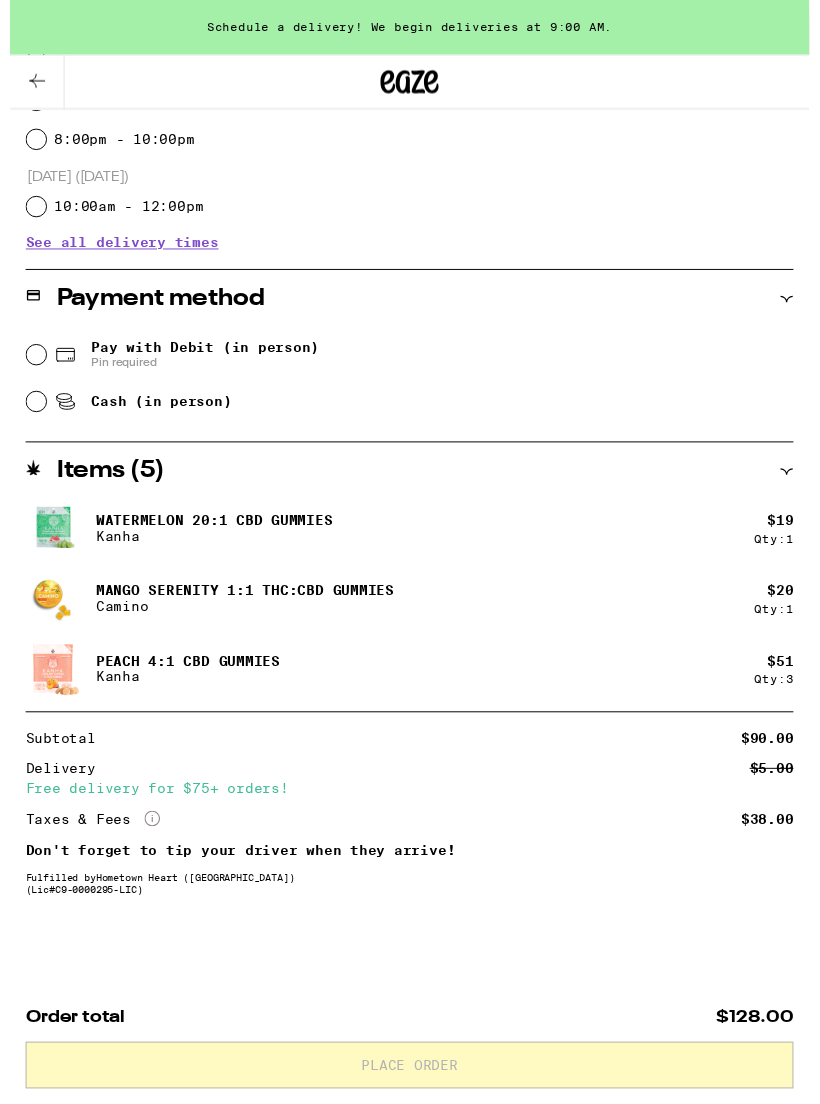 scroll, scrollTop: 0, scrollLeft: 0, axis: both 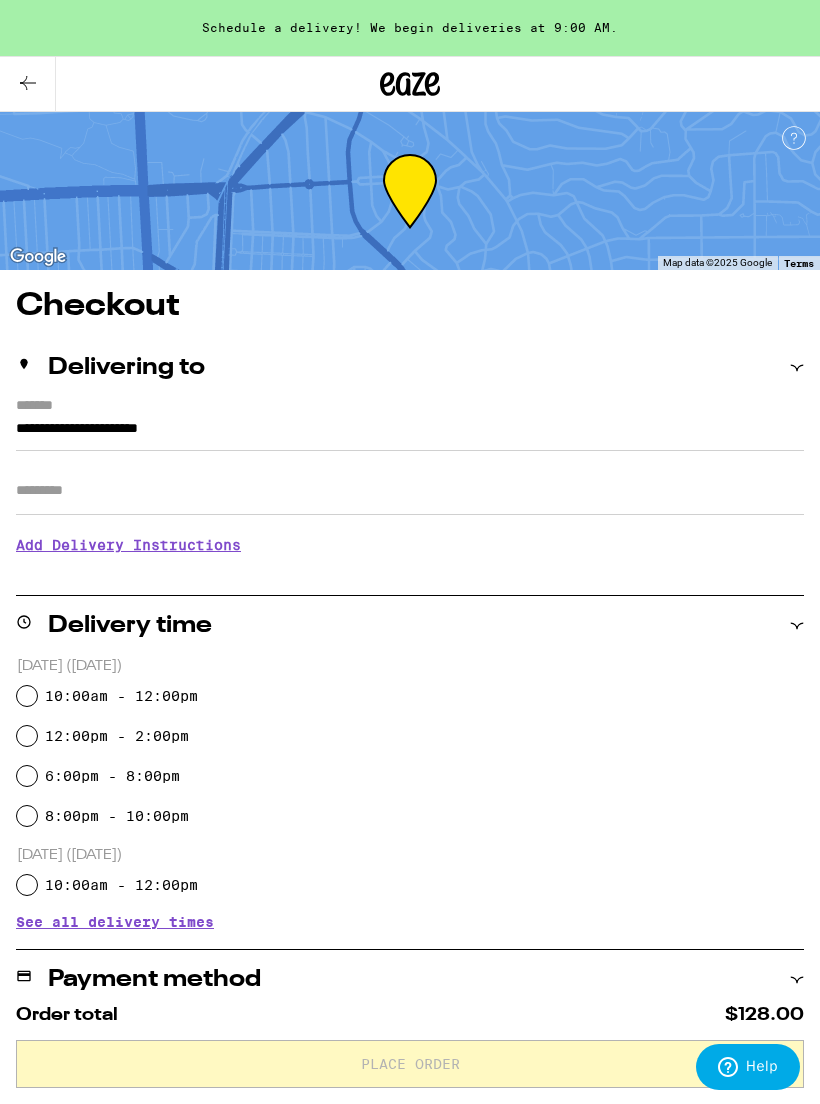 click on "10:00am - 12:00pm" at bounding box center (27, 696) 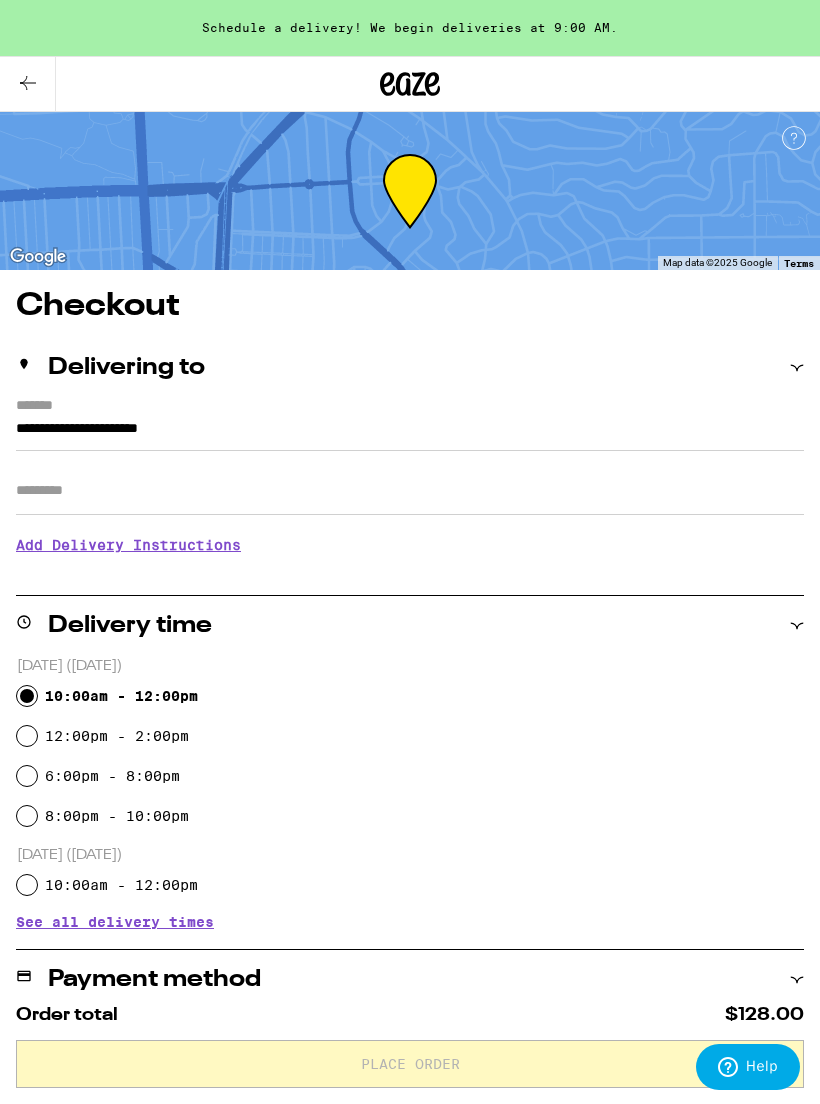 radio on "true" 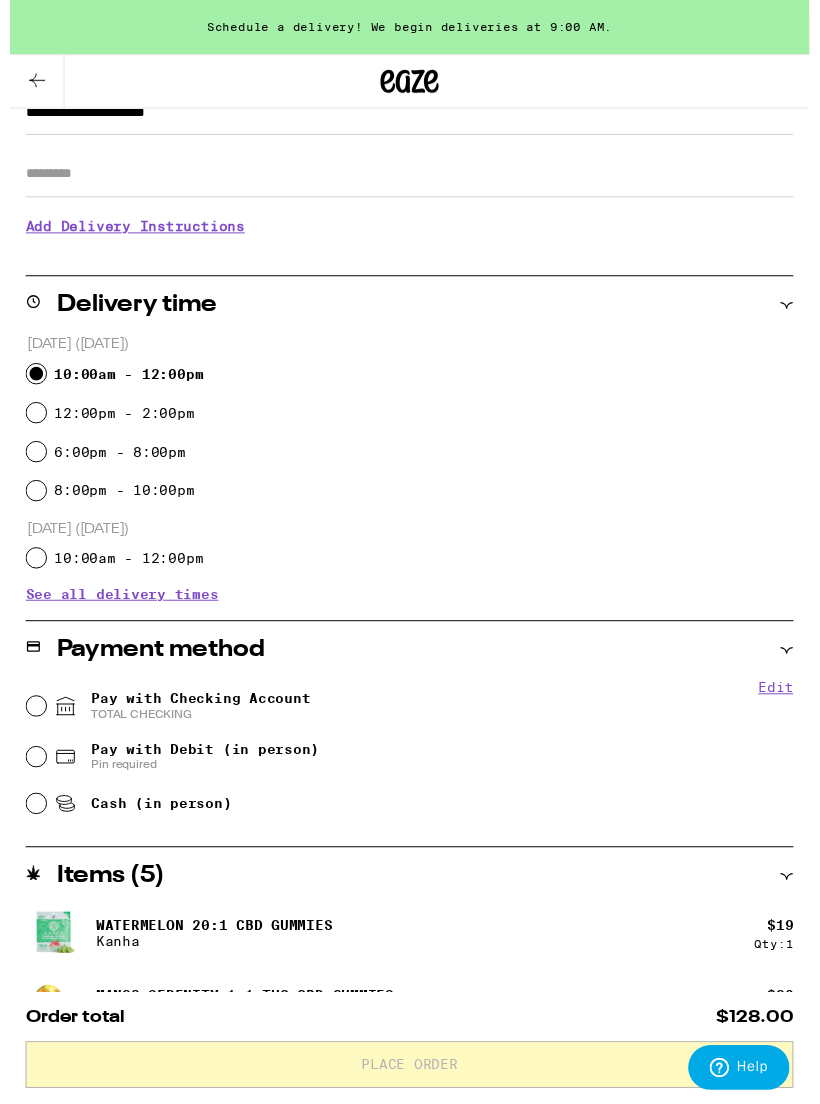 scroll, scrollTop: 322, scrollLeft: 0, axis: vertical 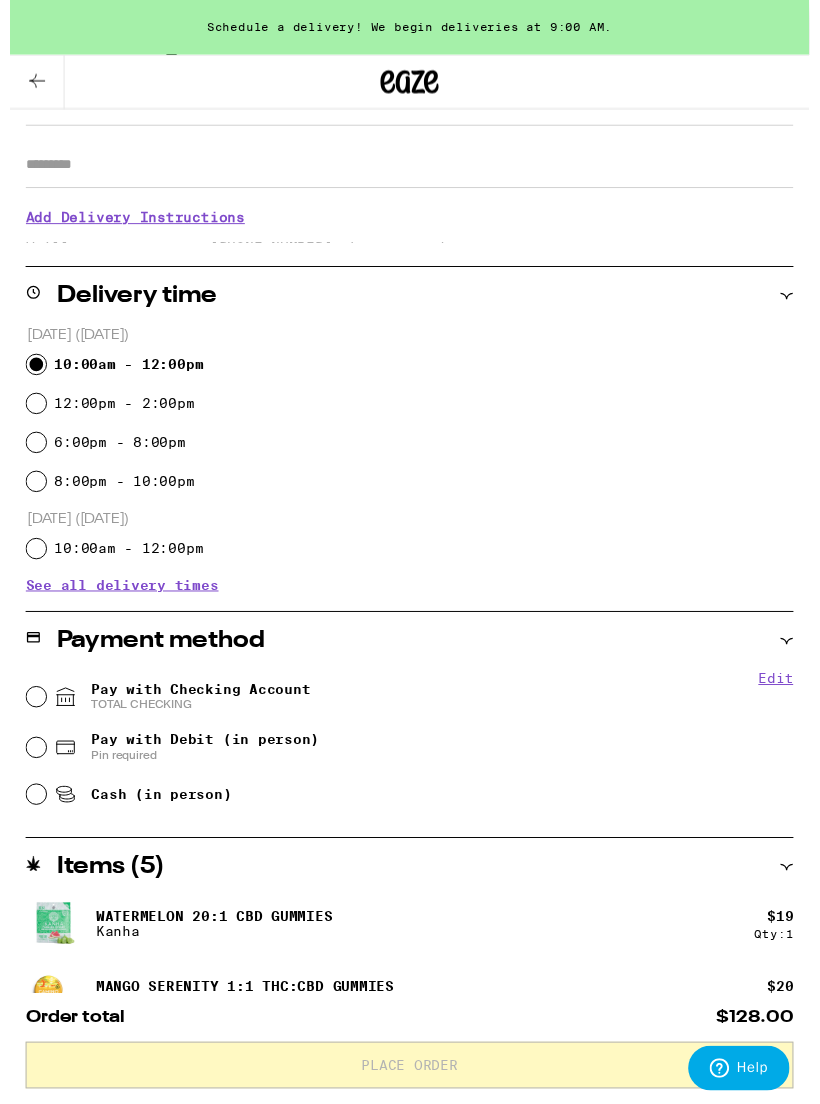click on "Pay with Checking Account TOTAL CHECKING" at bounding box center (27, 715) 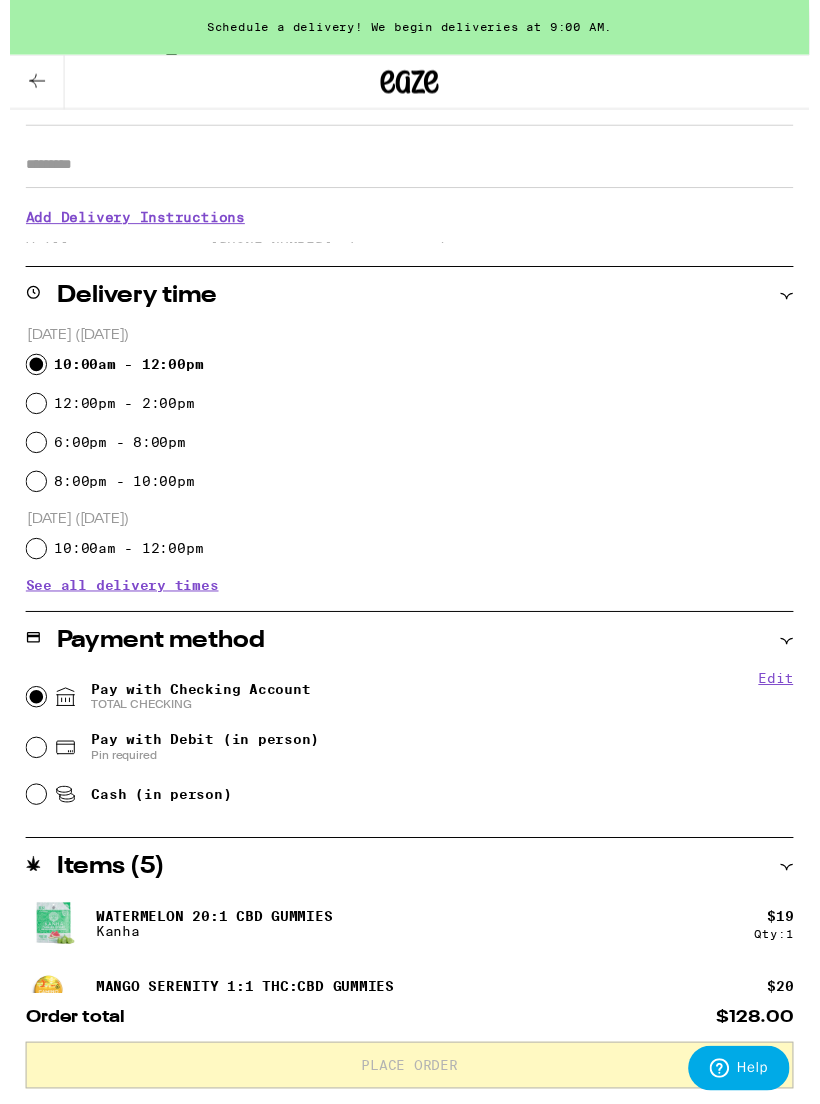 radio on "true" 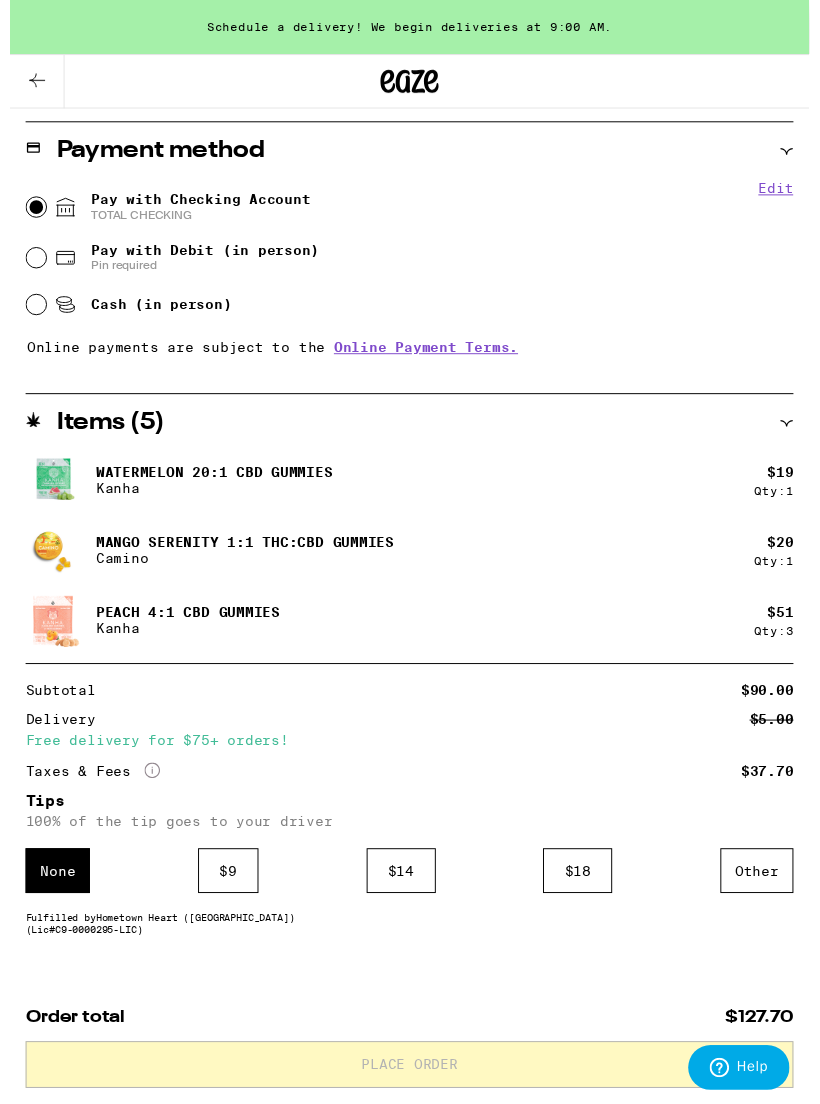 scroll, scrollTop: 880, scrollLeft: 0, axis: vertical 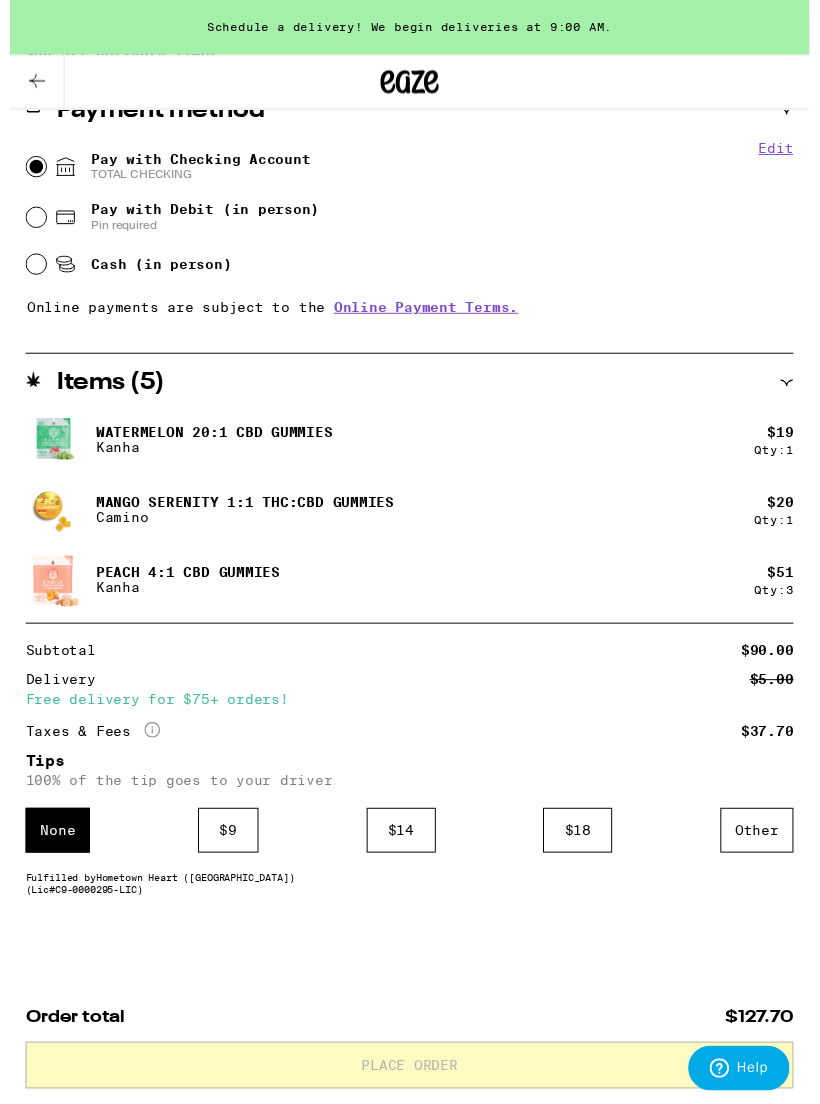 click on "$ 14" at bounding box center (401, 852) 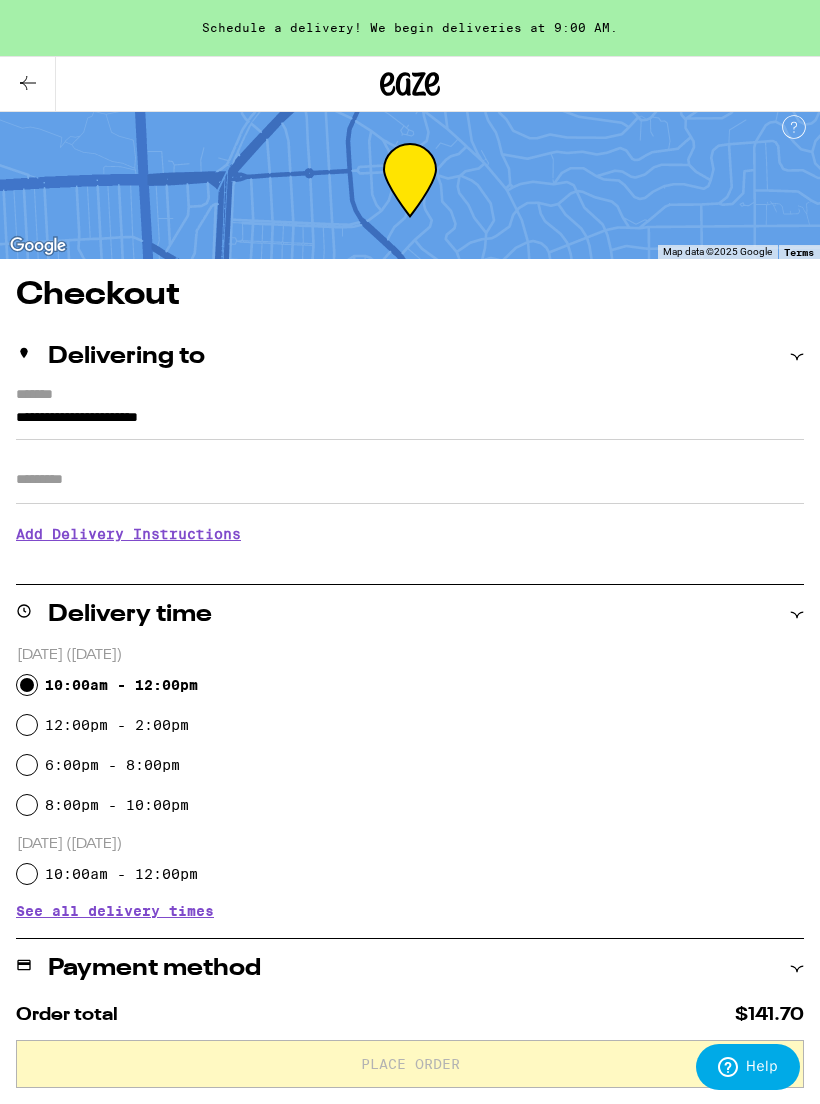 scroll, scrollTop: 0, scrollLeft: 0, axis: both 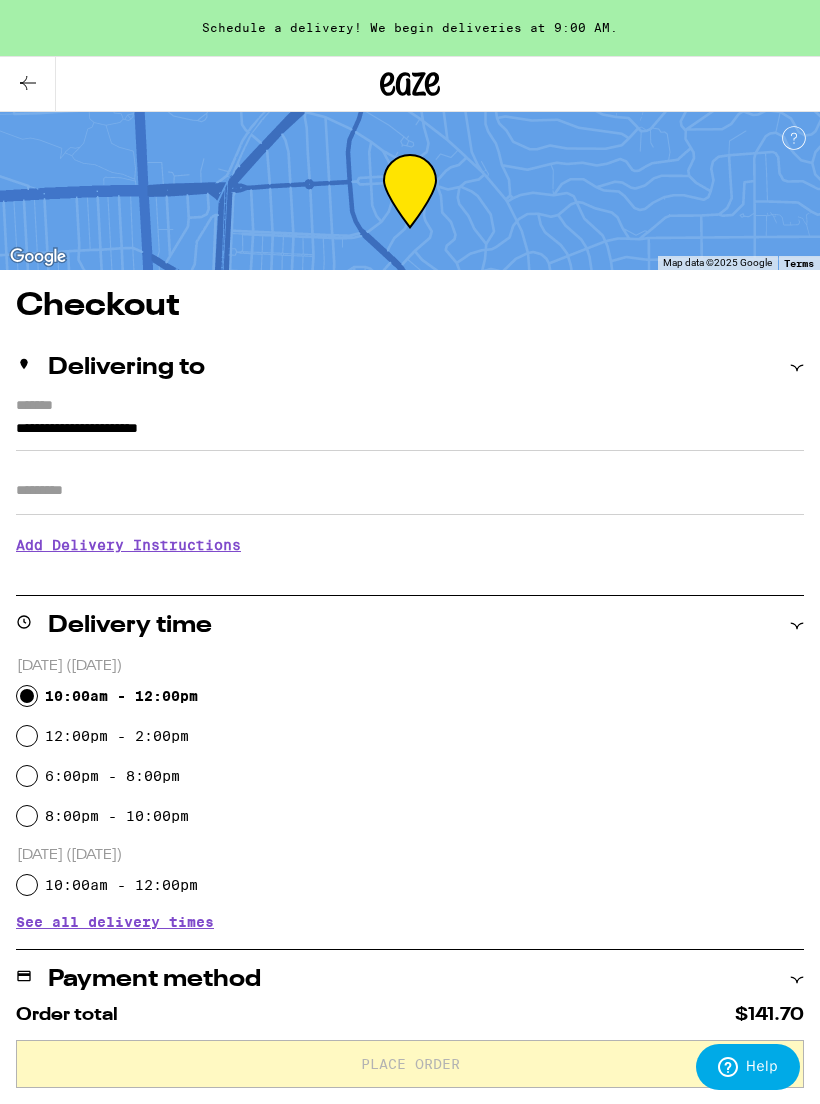click on "**********" at bounding box center (410, 434) 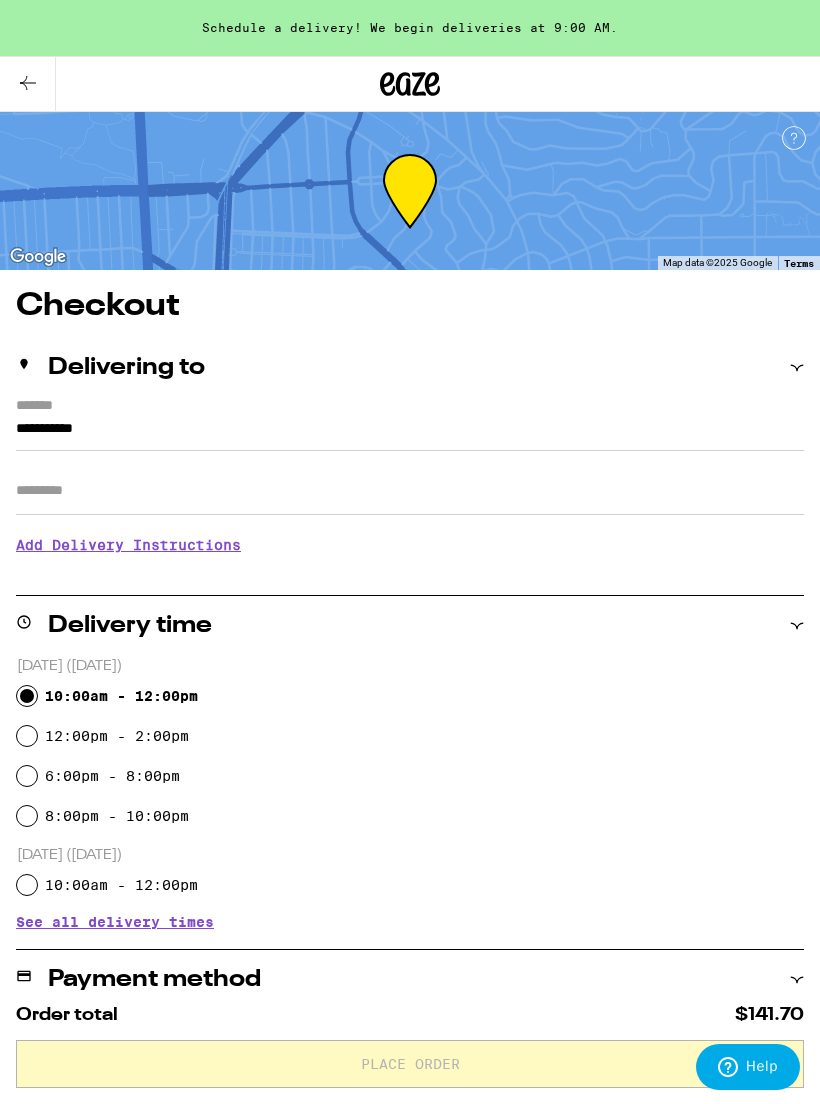 click on "**********" at bounding box center (410, 434) 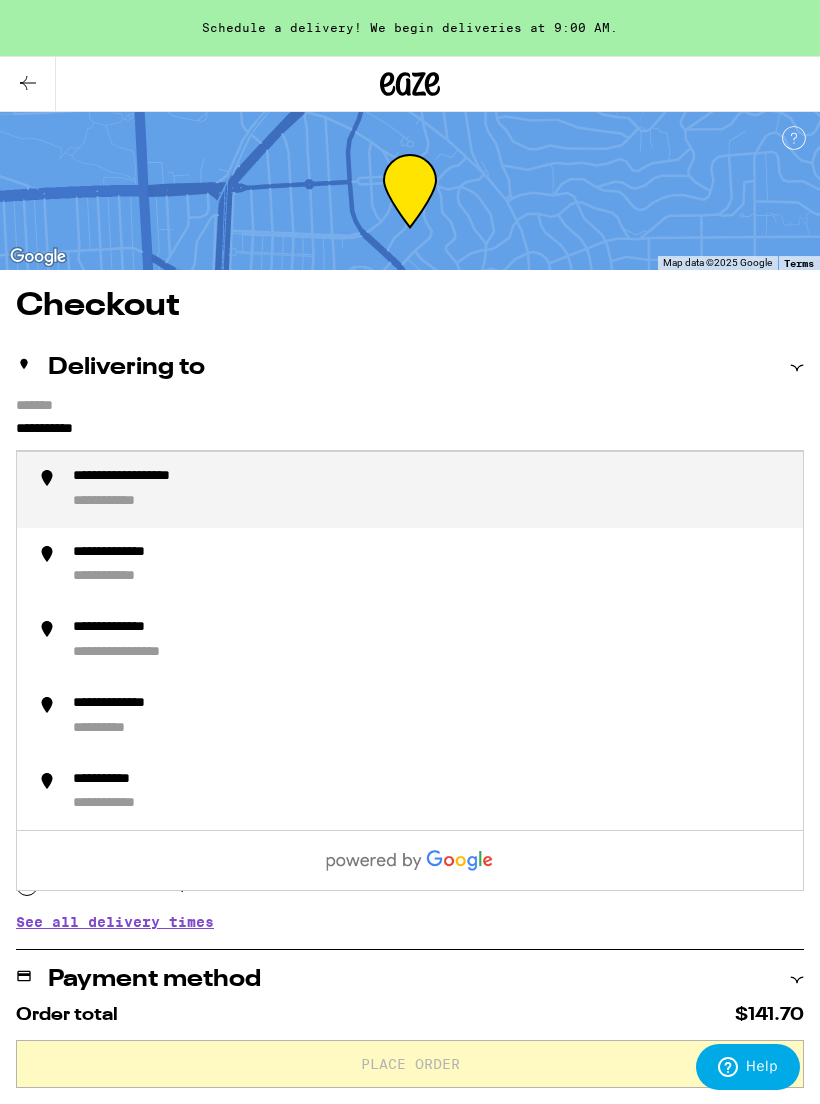 click on "**********" at bounding box center (136, 628) 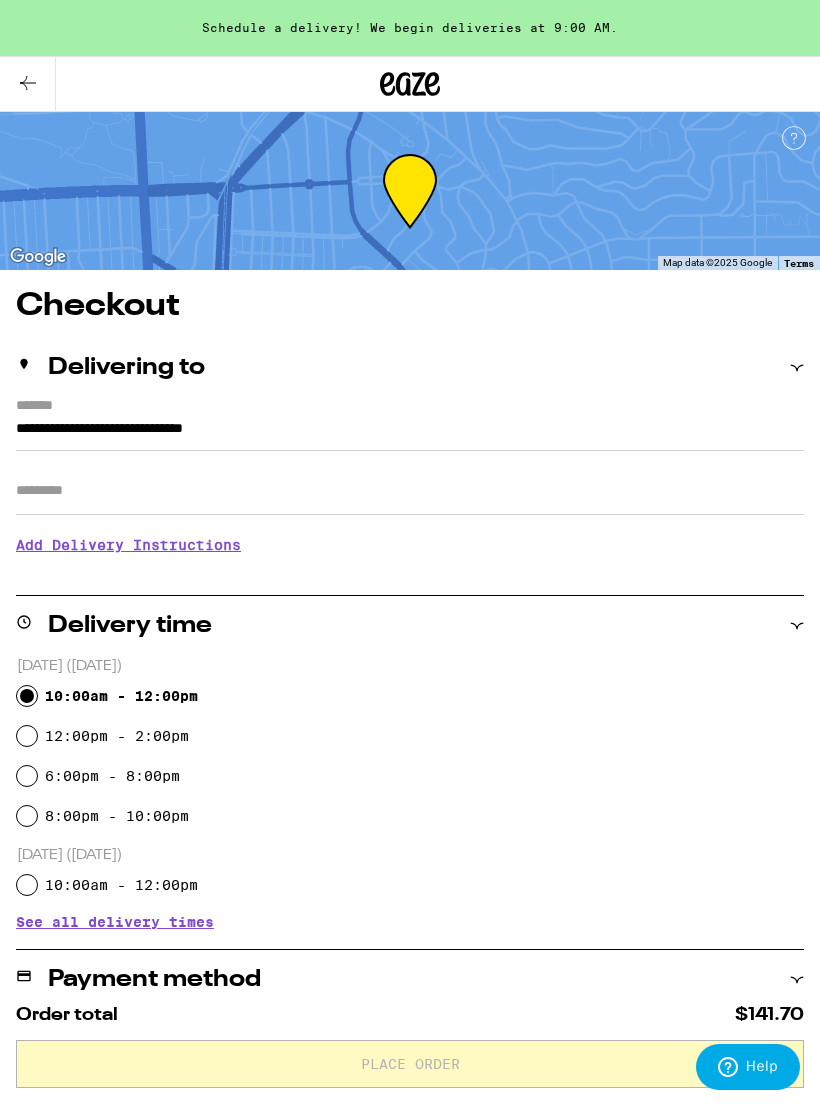 type on "**********" 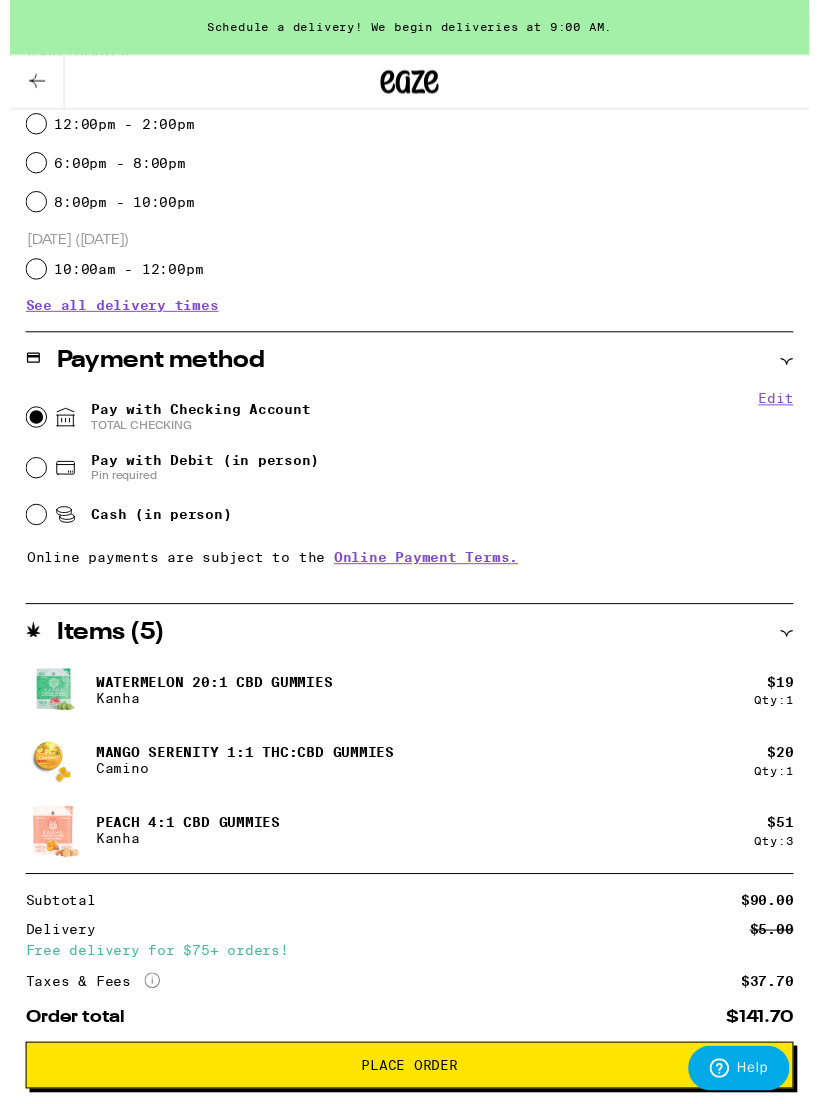 scroll, scrollTop: 611, scrollLeft: 0, axis: vertical 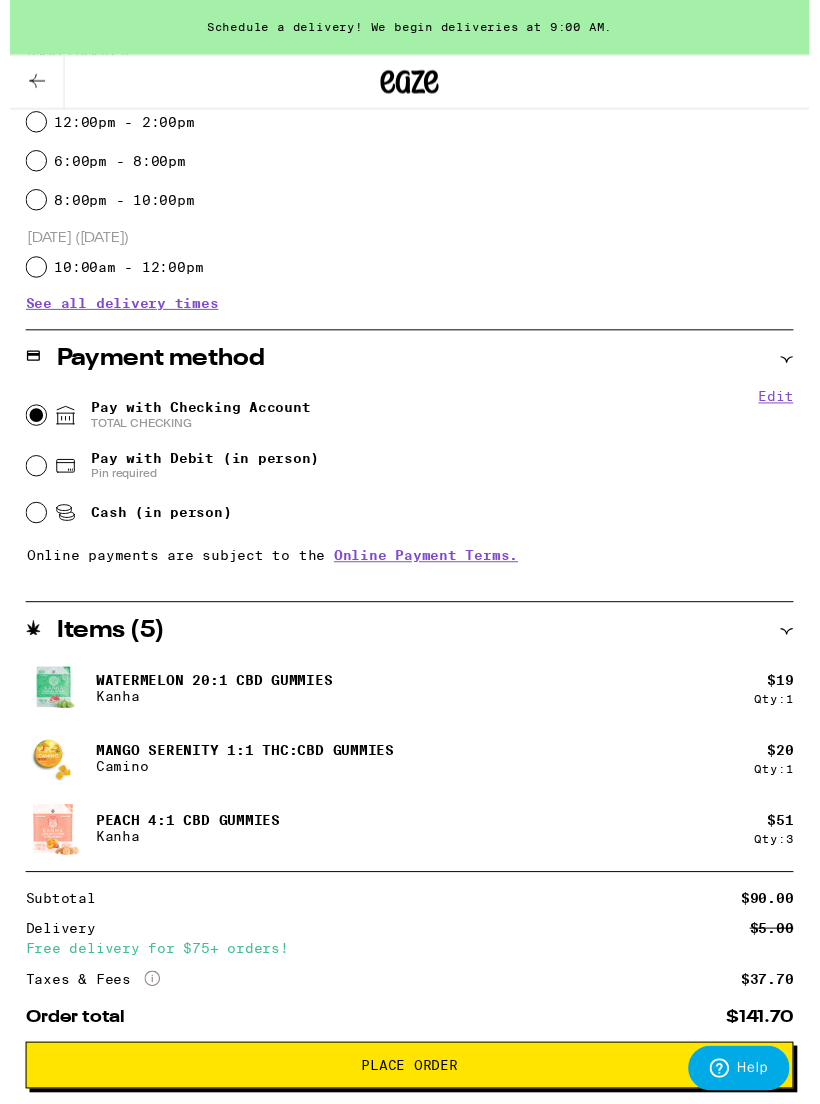 click on "Place Order" at bounding box center [410, 1093] 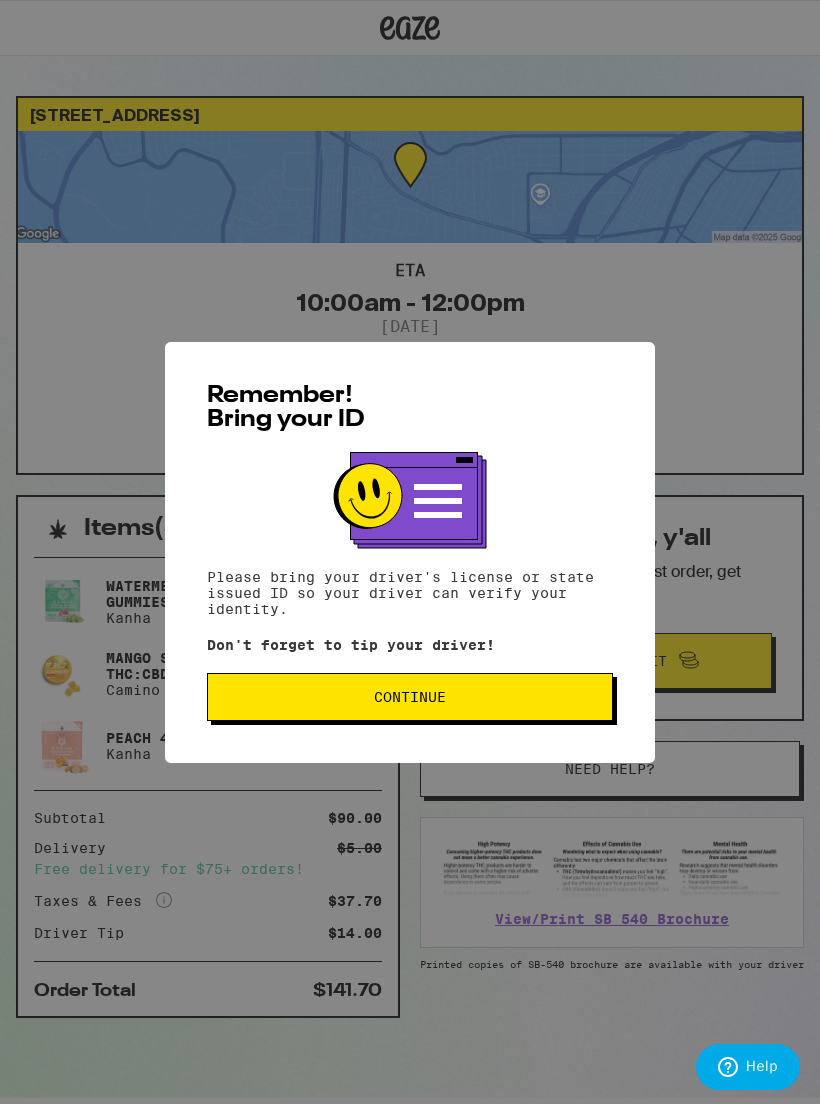 click on "Continue" at bounding box center [410, 697] 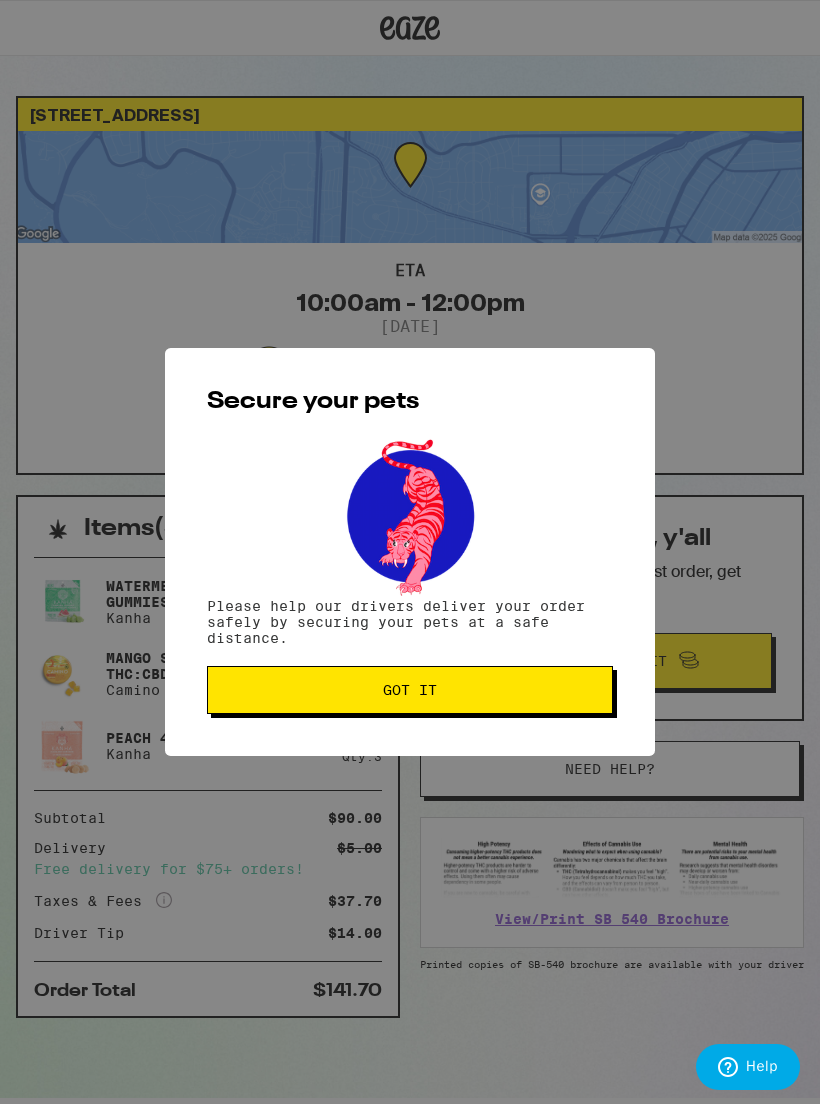 click on "Got it" at bounding box center (410, 690) 